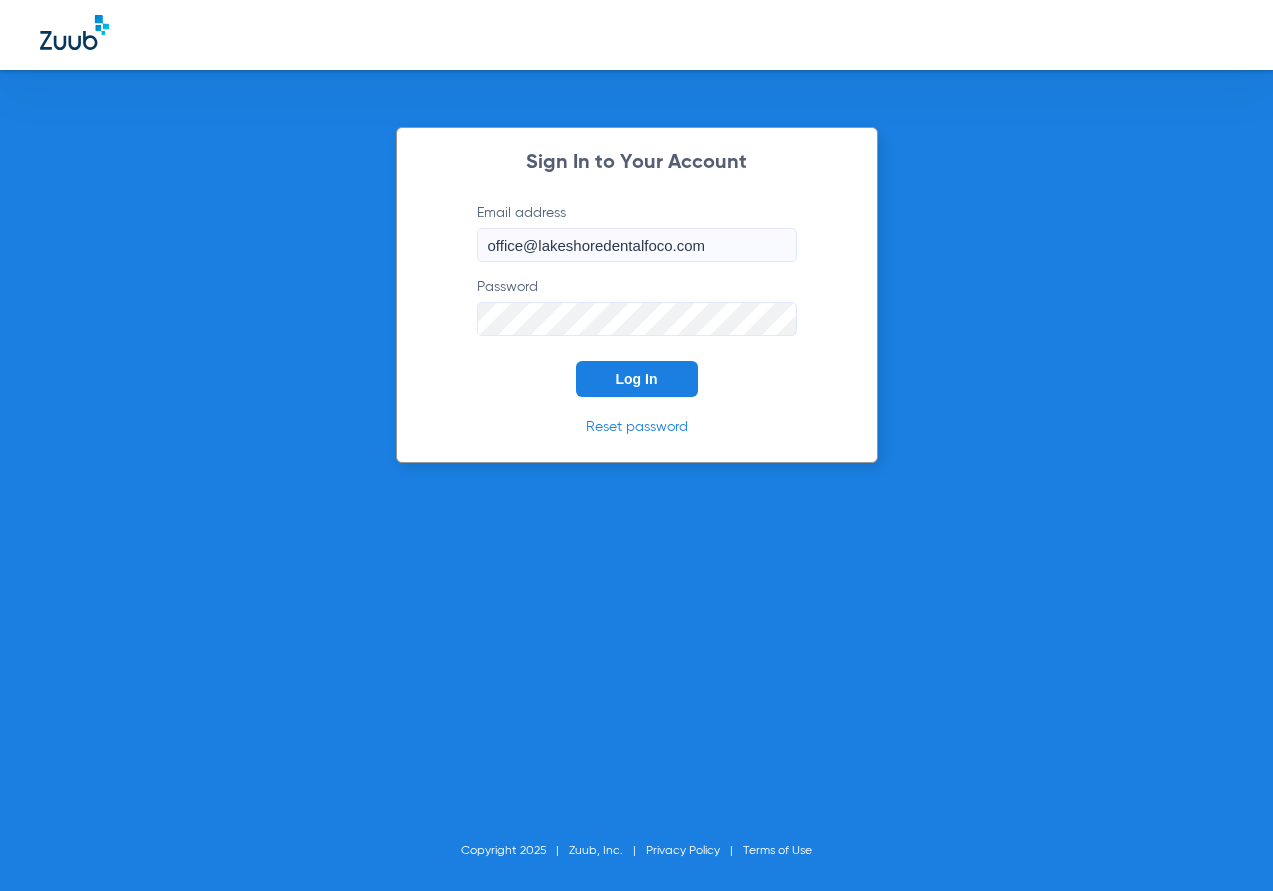 scroll, scrollTop: 0, scrollLeft: 0, axis: both 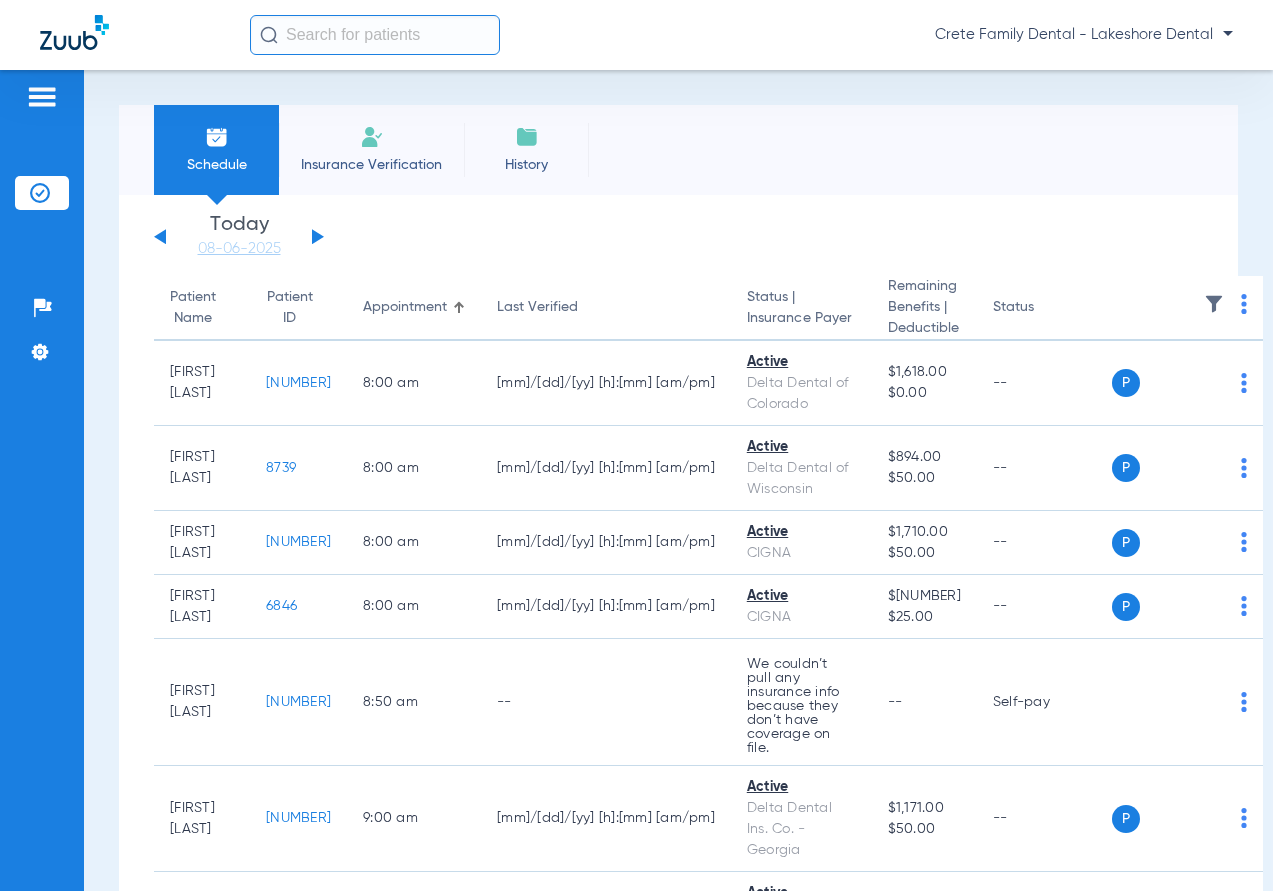 click 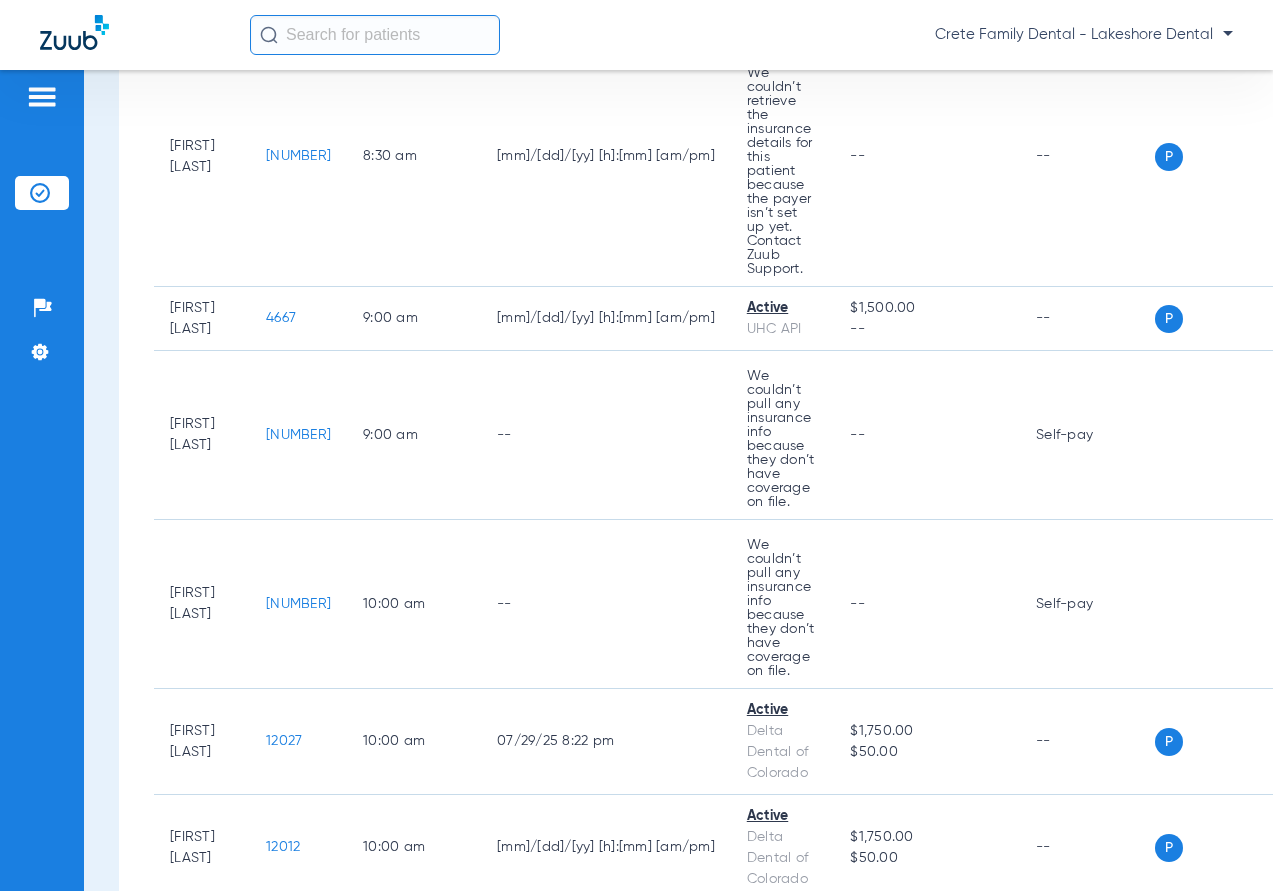 scroll, scrollTop: 1100, scrollLeft: 0, axis: vertical 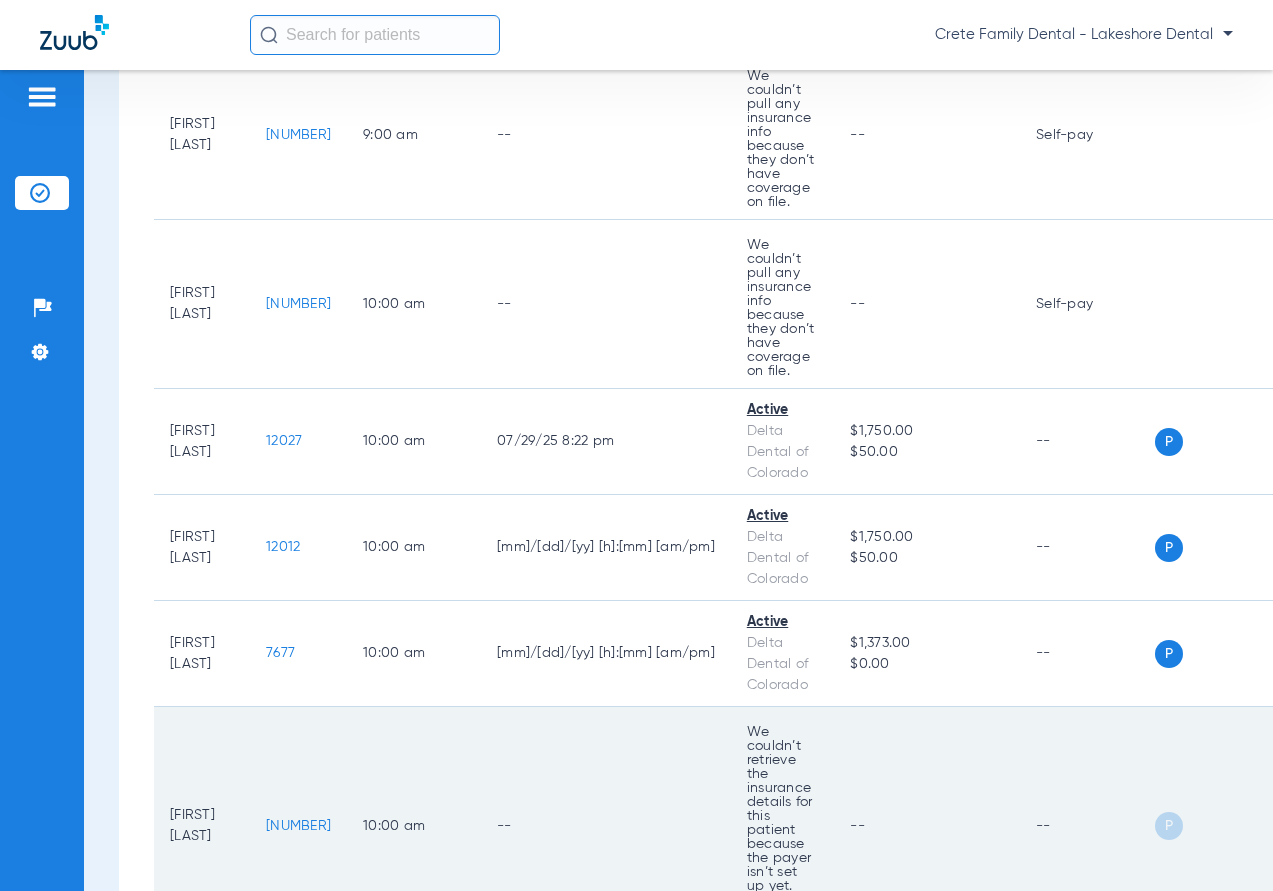 click on "[NUMBER]" 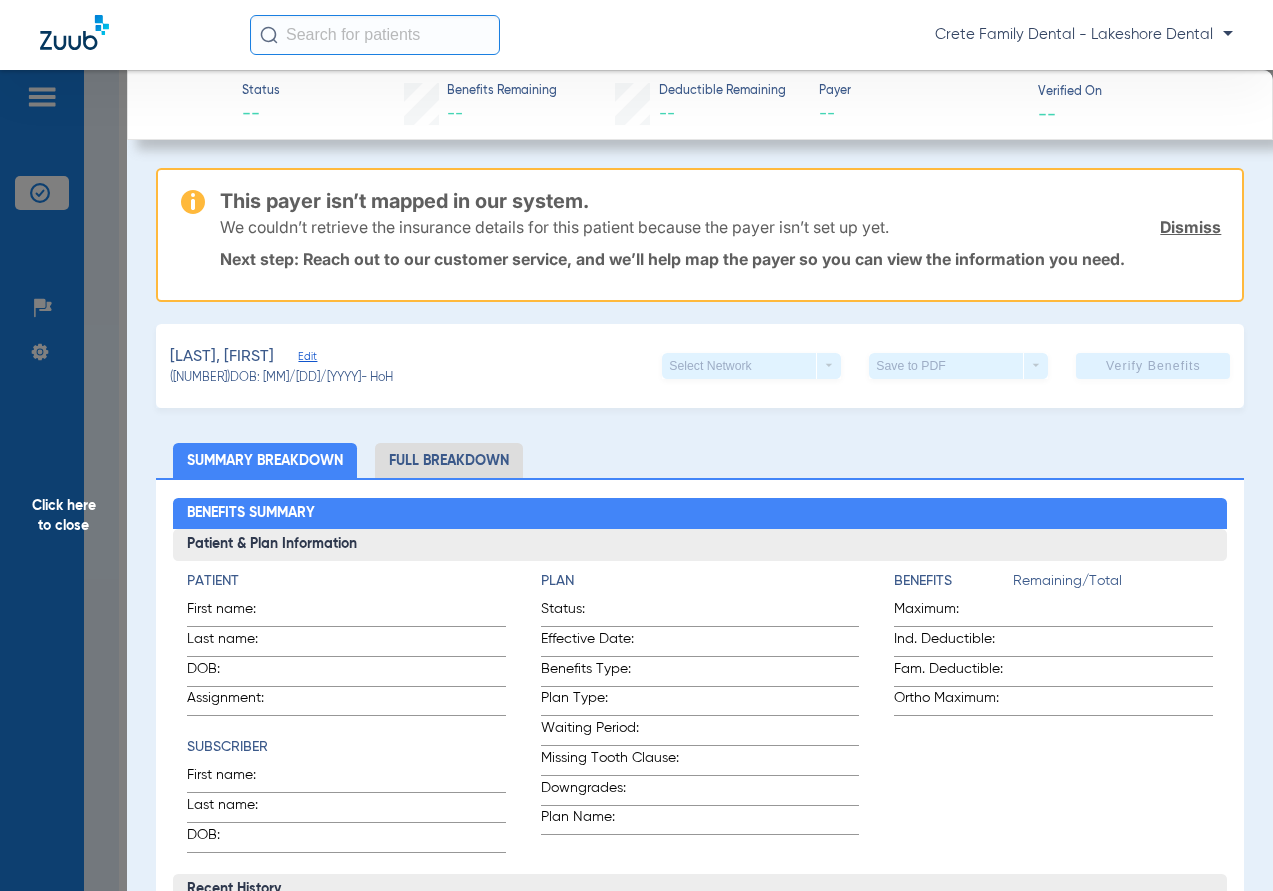 click on "Dismiss" 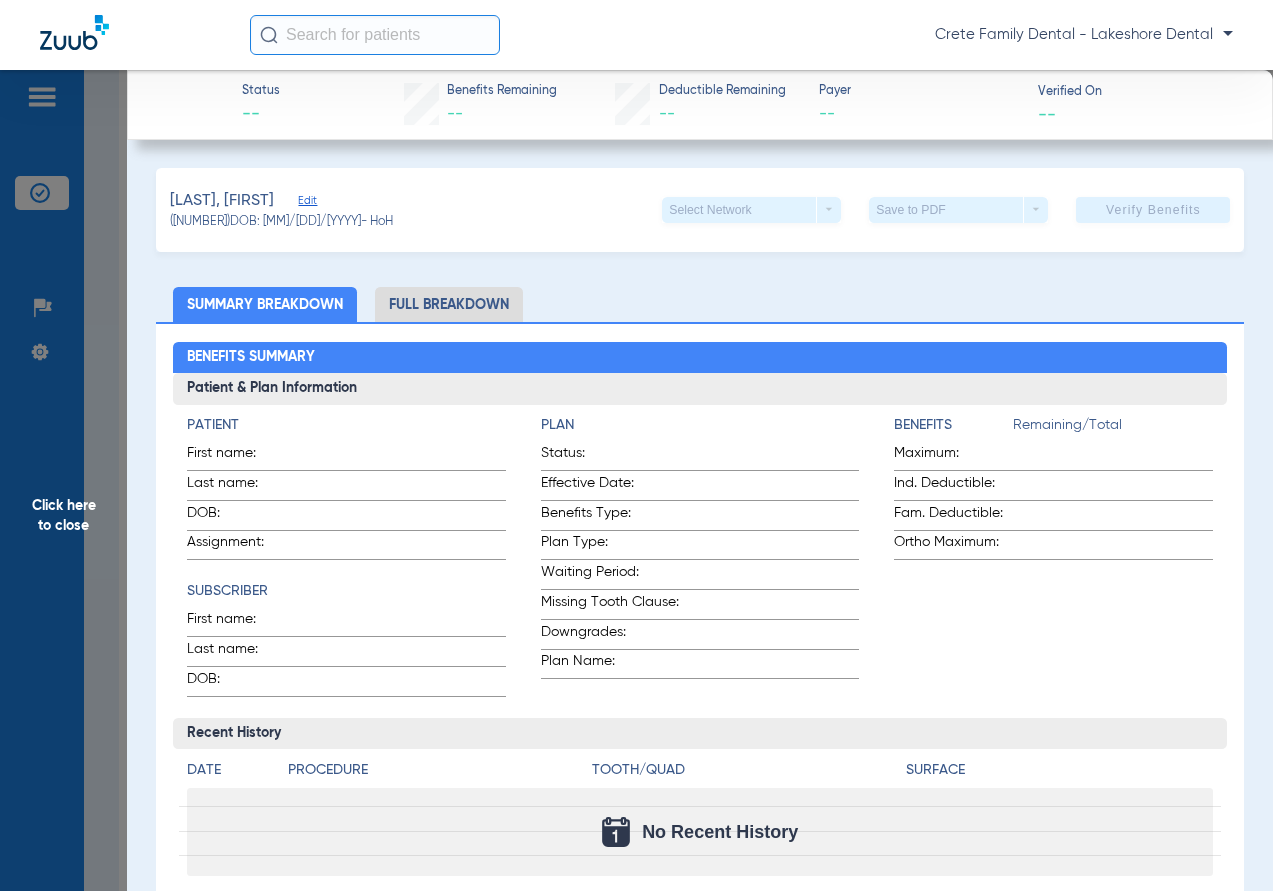 click on "Click here to close" 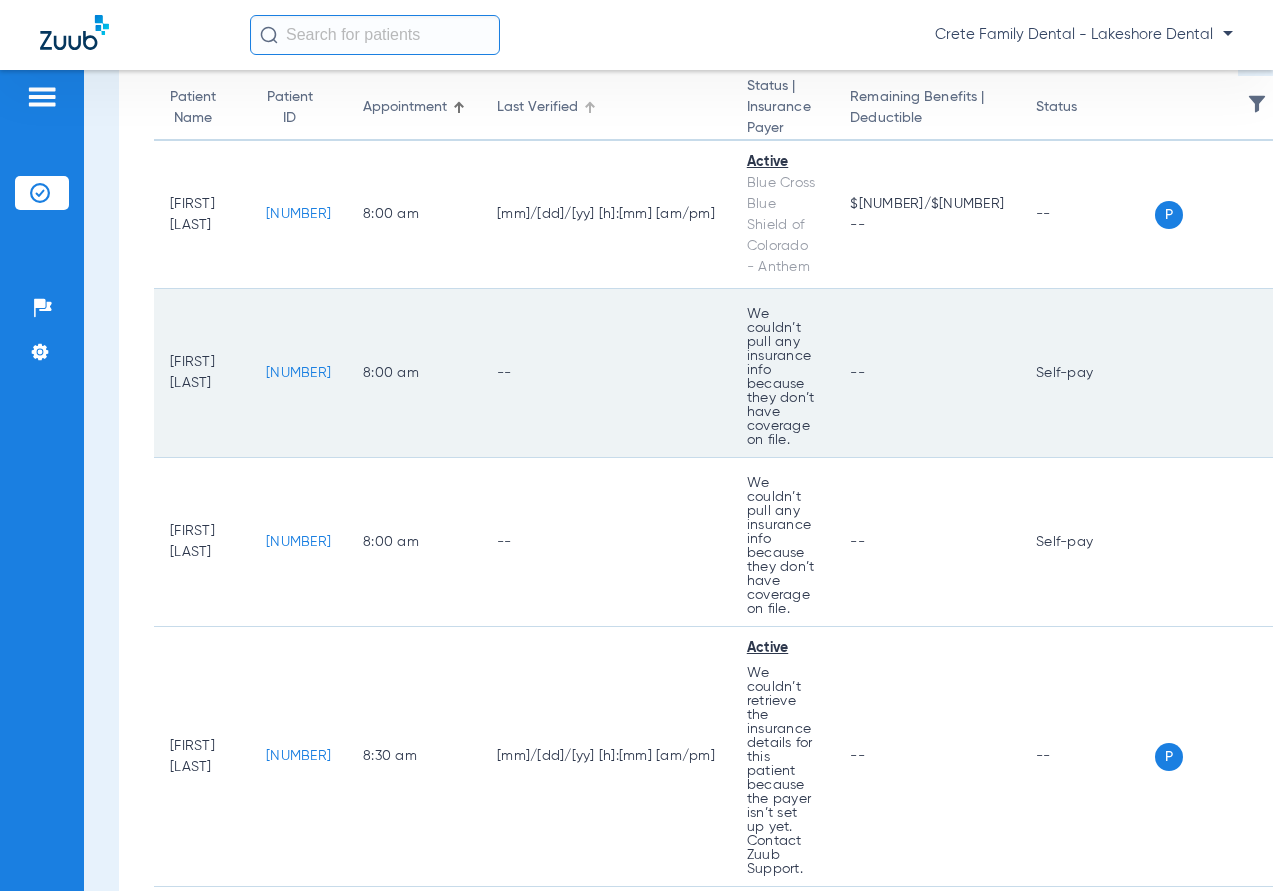 scroll, scrollTop: 400, scrollLeft: 0, axis: vertical 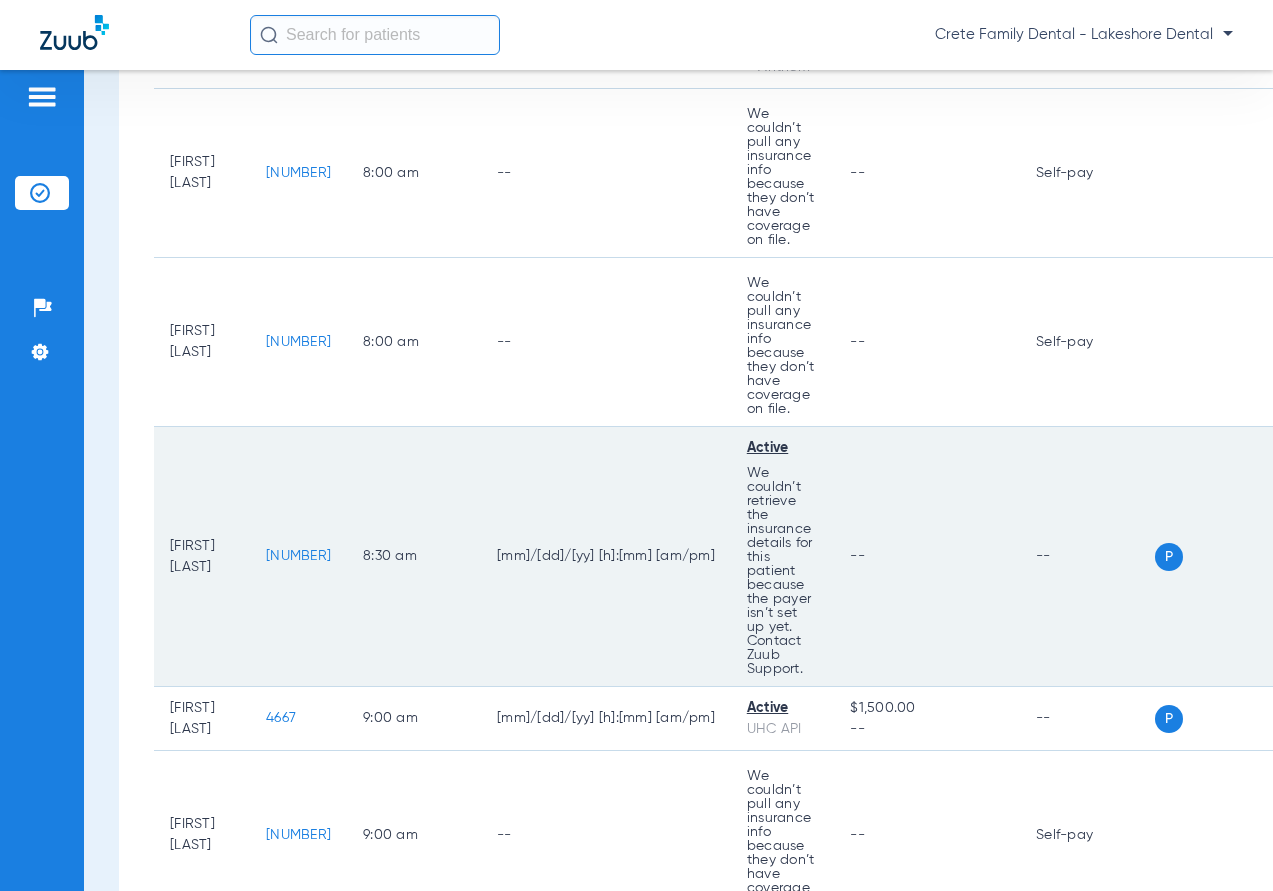 click on "[NUMBER]" 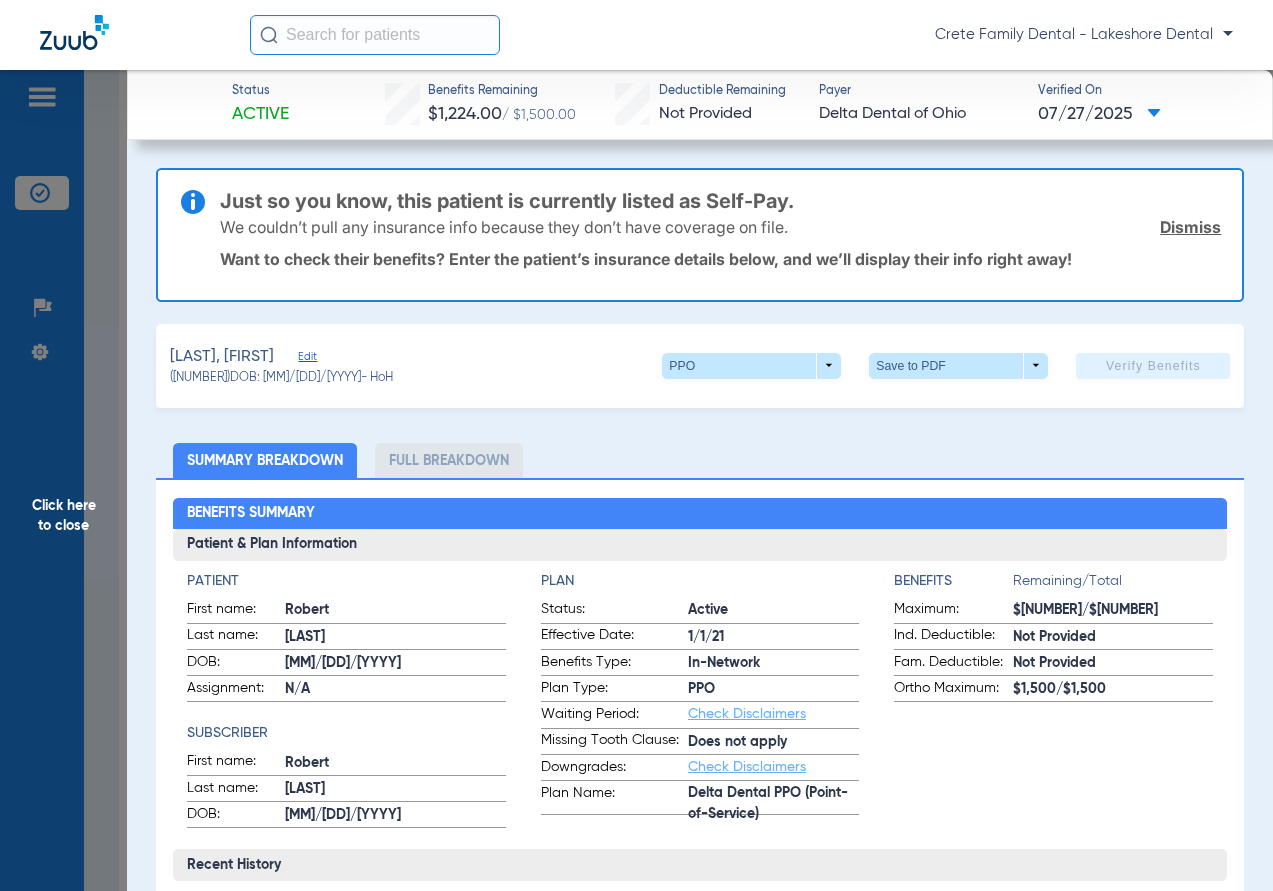 click on "Dismiss" 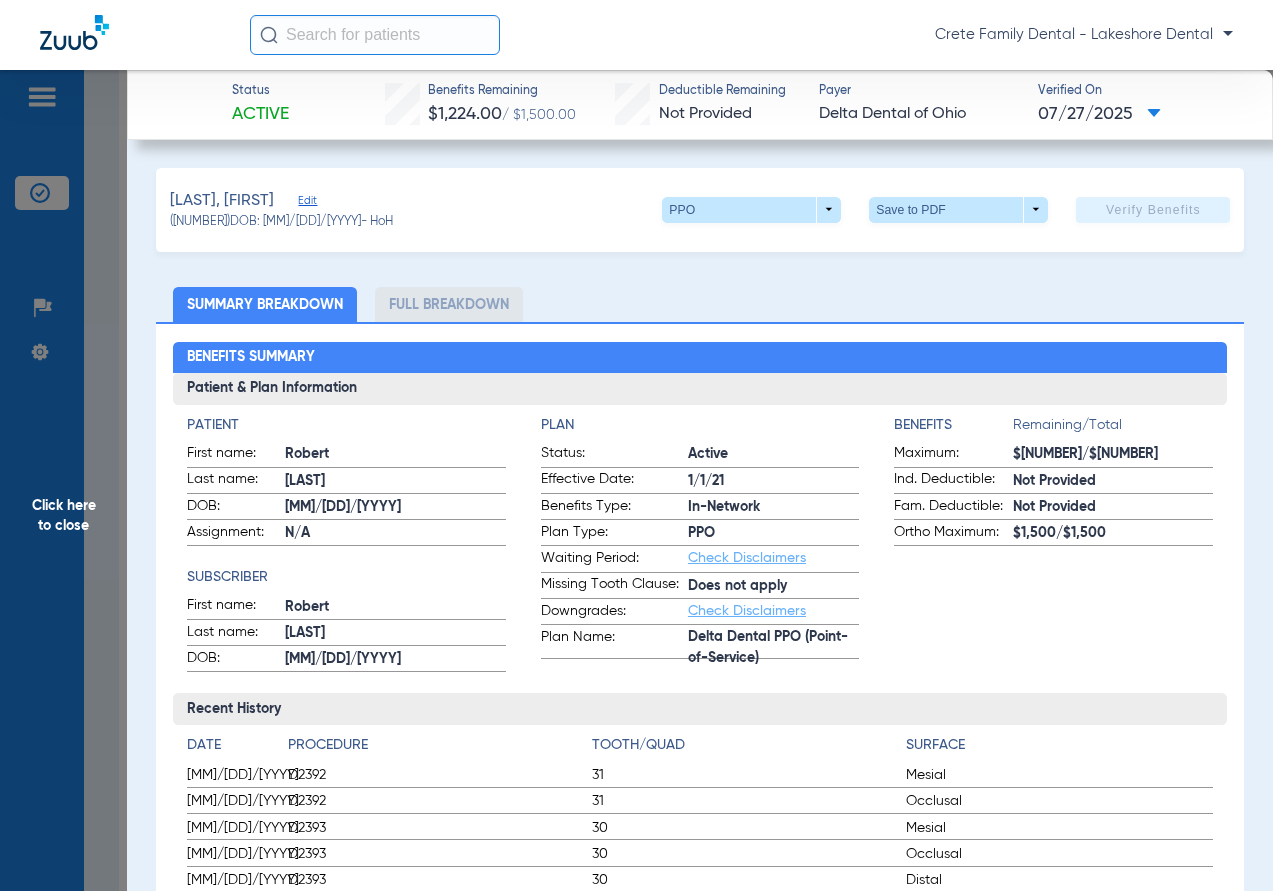 scroll, scrollTop: 100, scrollLeft: 0, axis: vertical 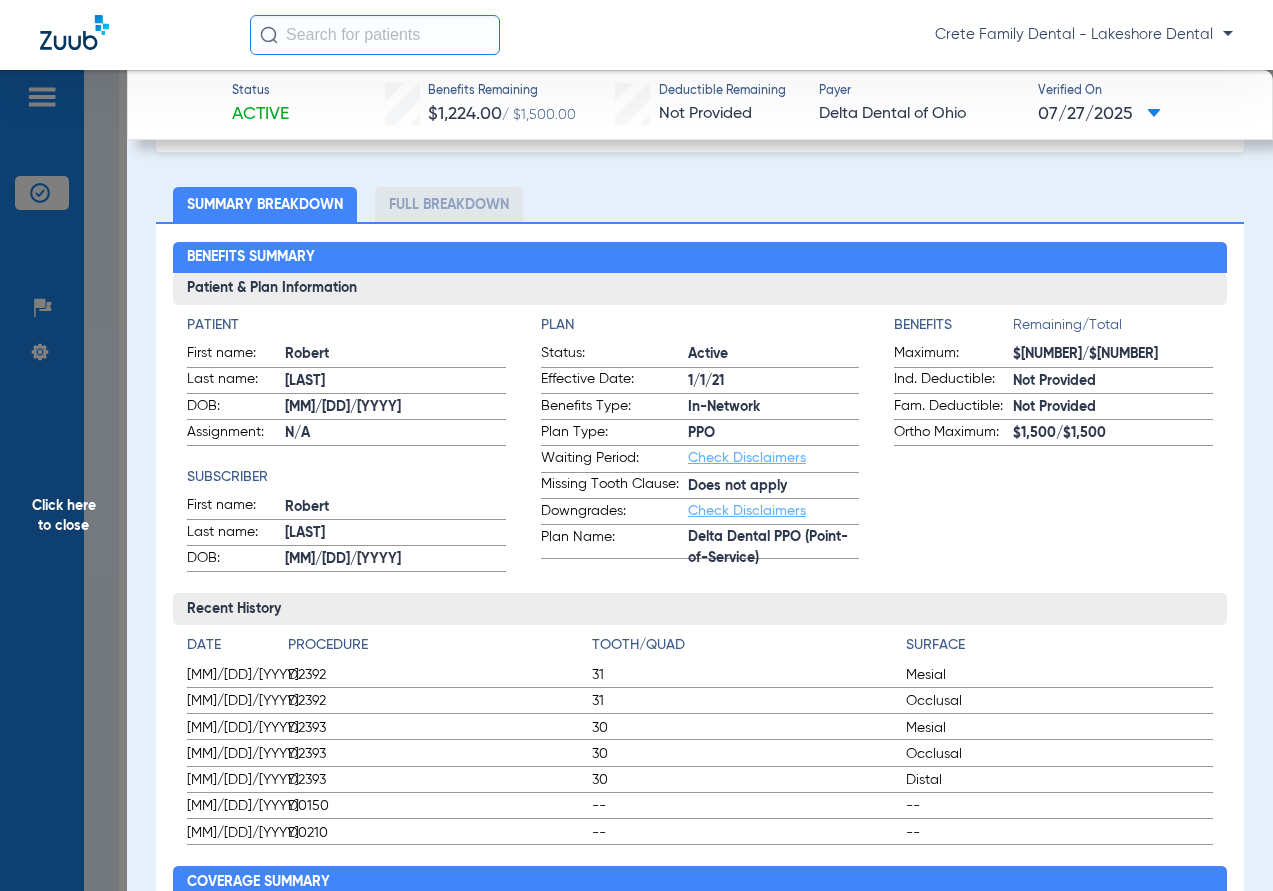 click on "Click here to close" 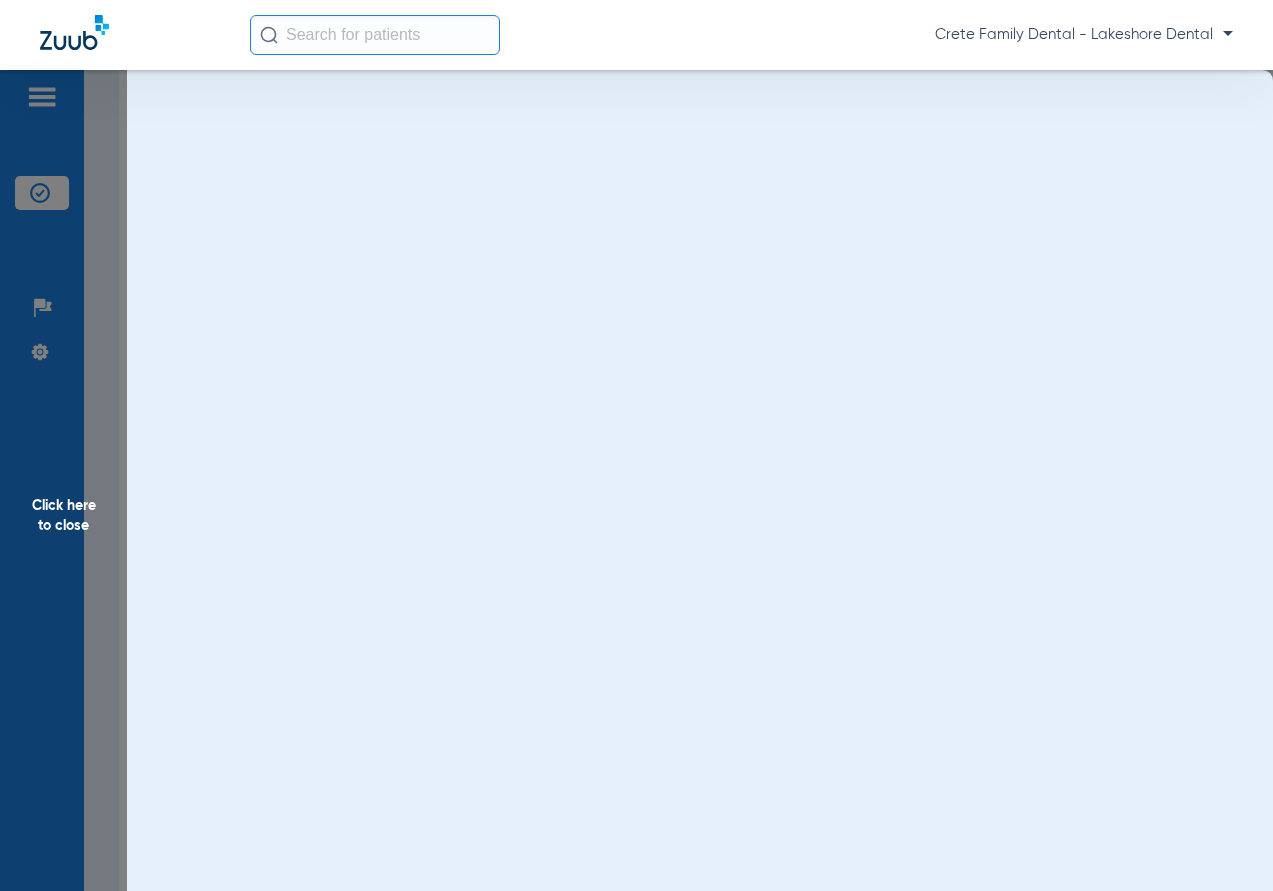 scroll, scrollTop: 0, scrollLeft: 0, axis: both 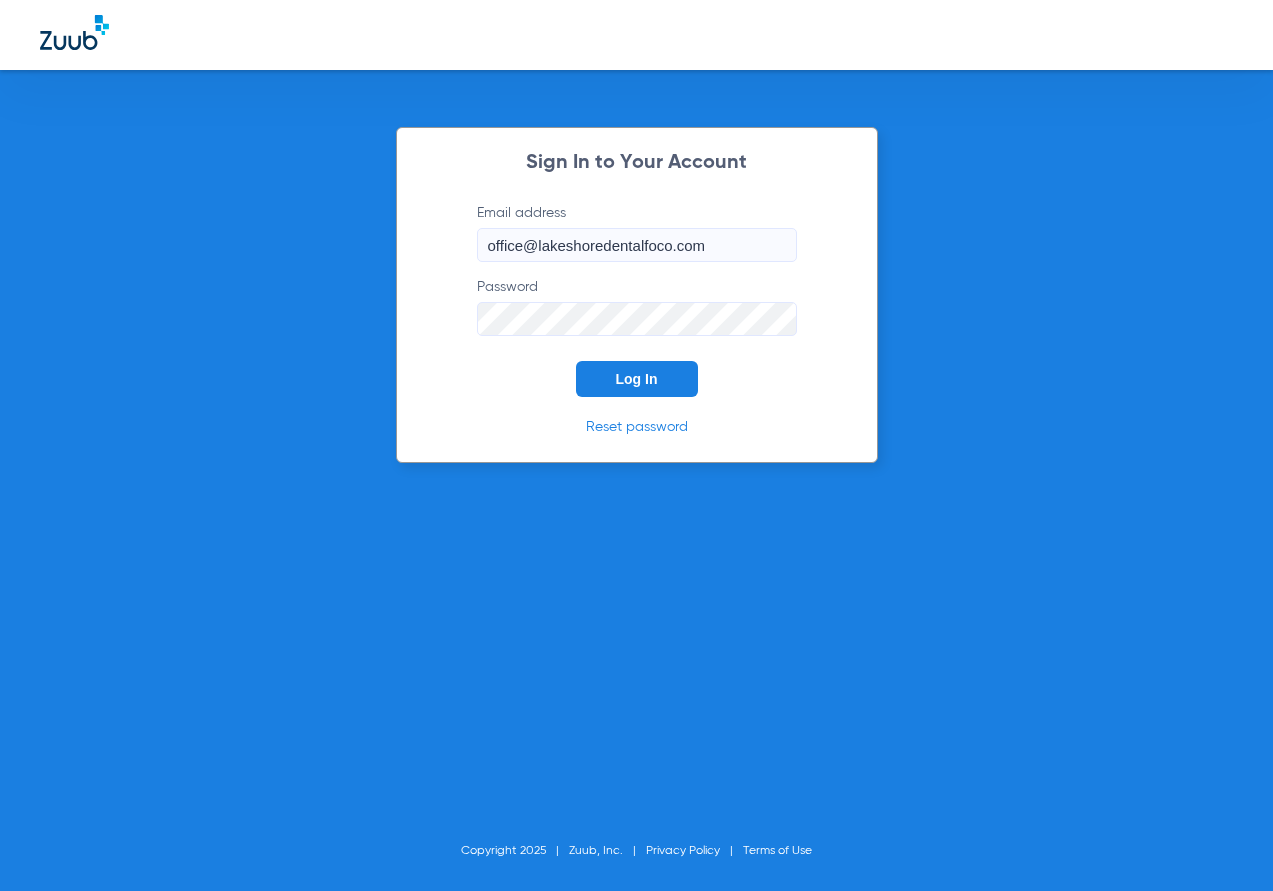 click on "Log In" 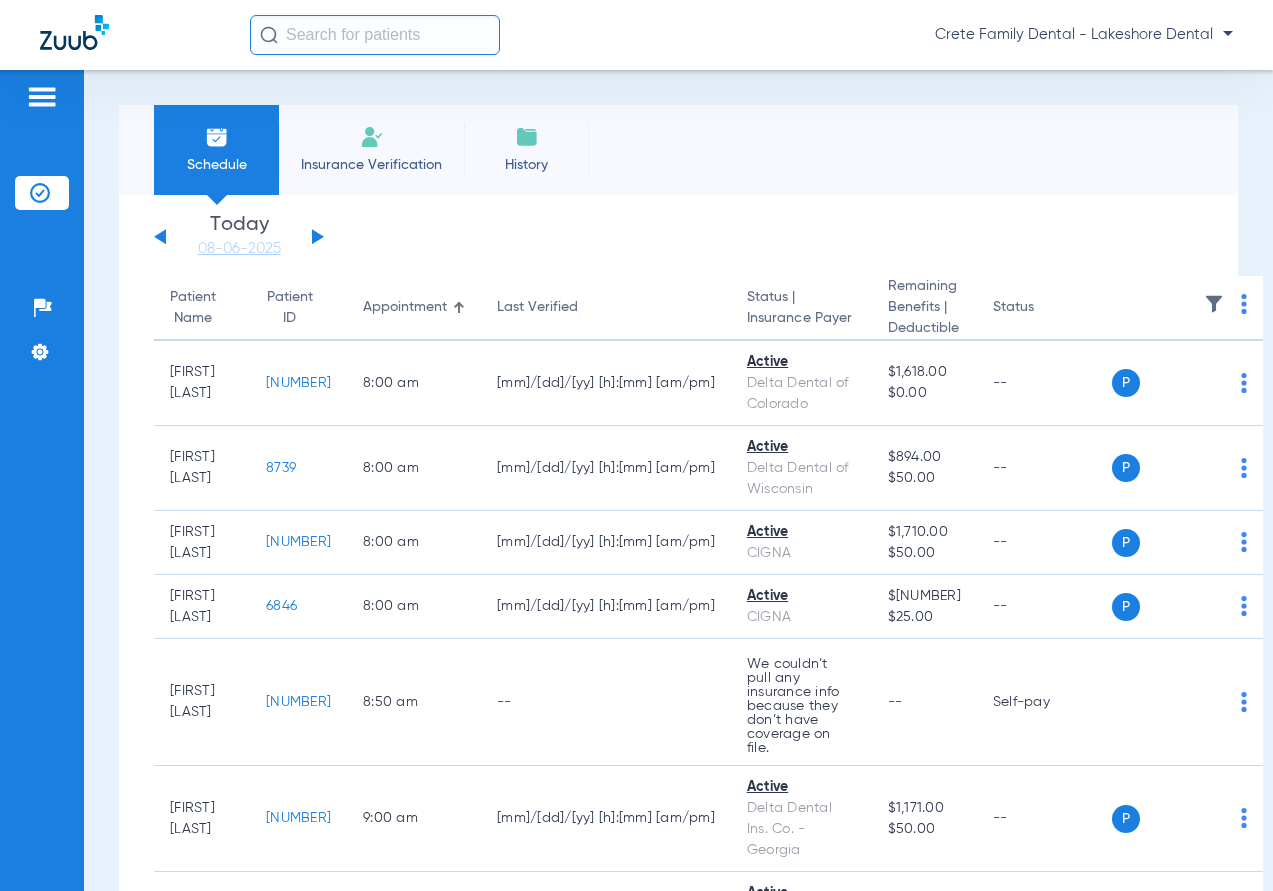 click on "Insurance Verification" 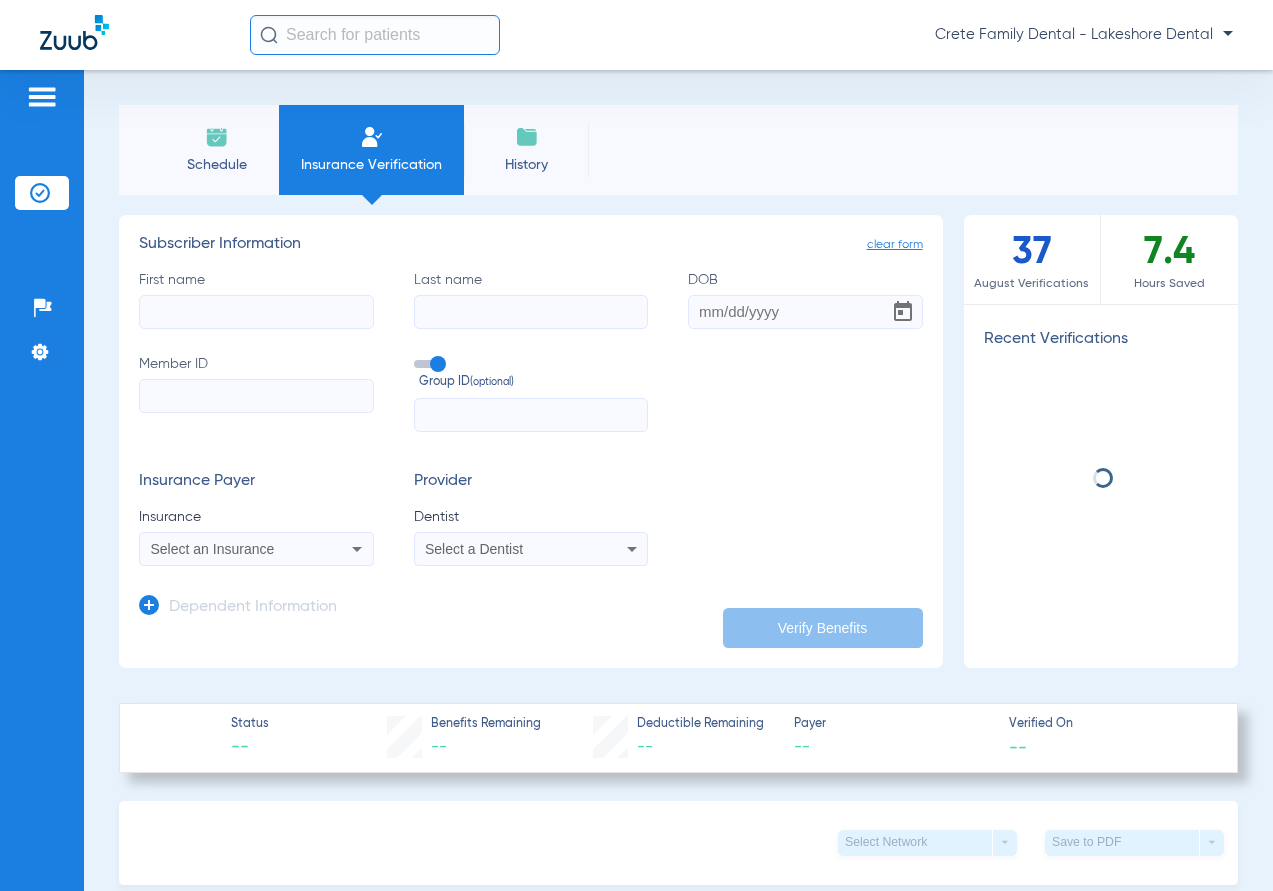 click on "First name" 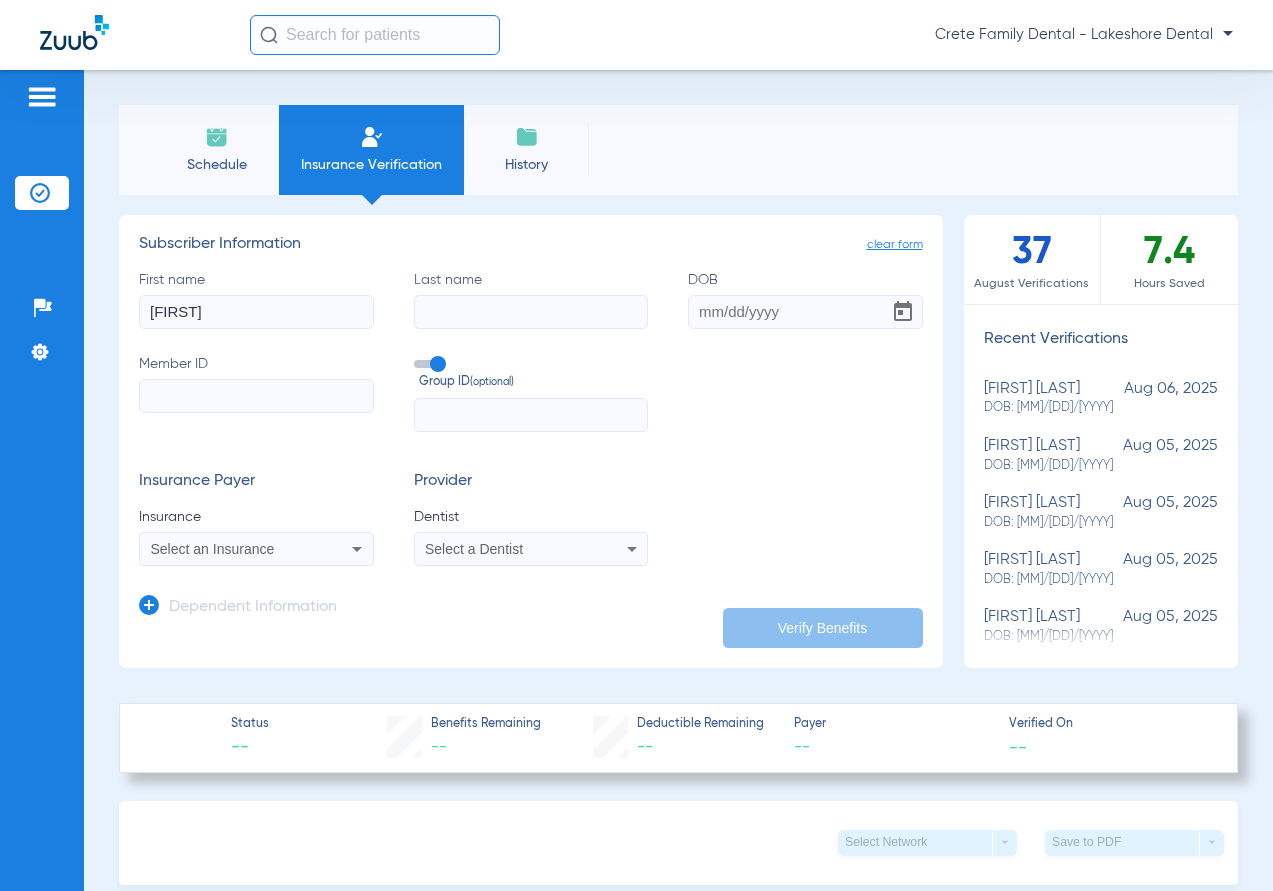 type on "[FIRST]" 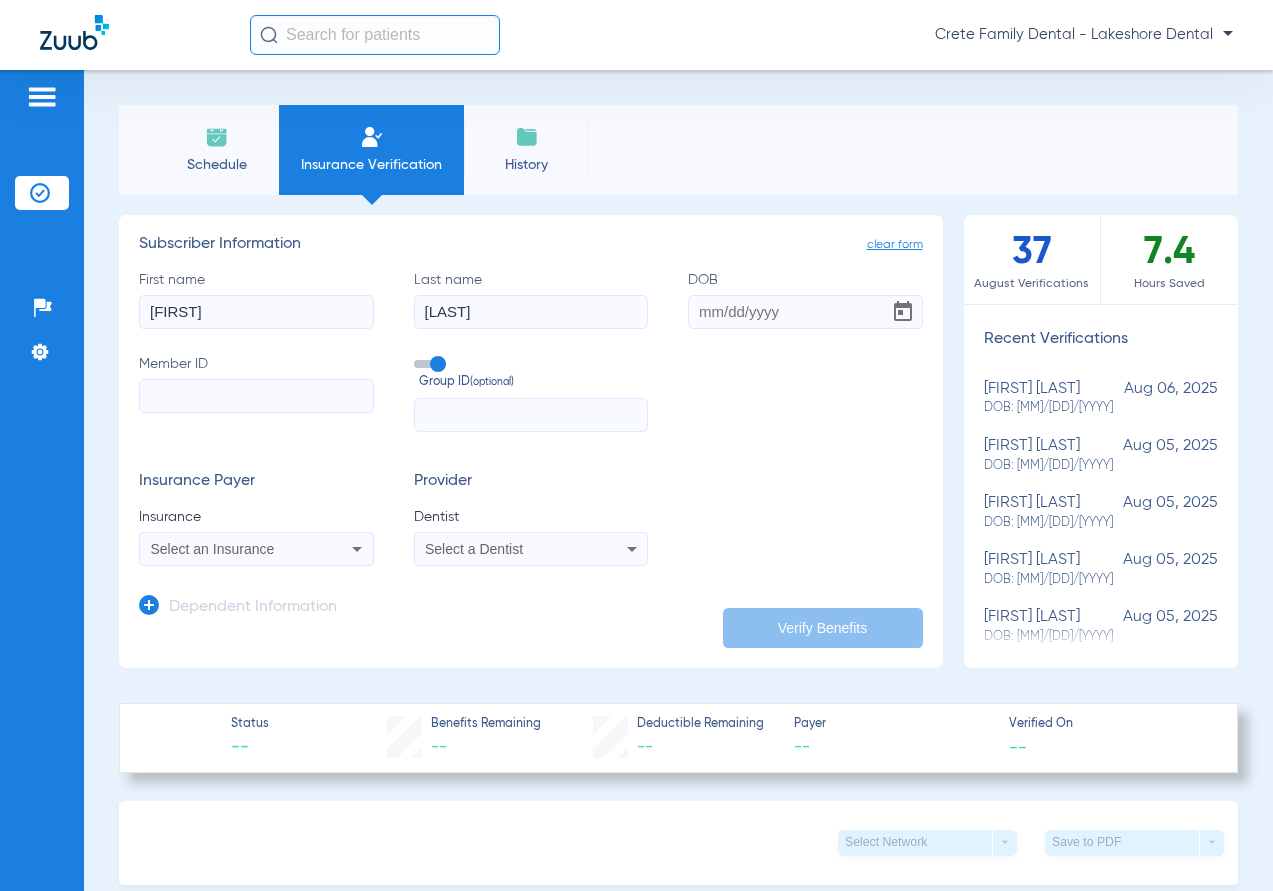 type on "[LAST]" 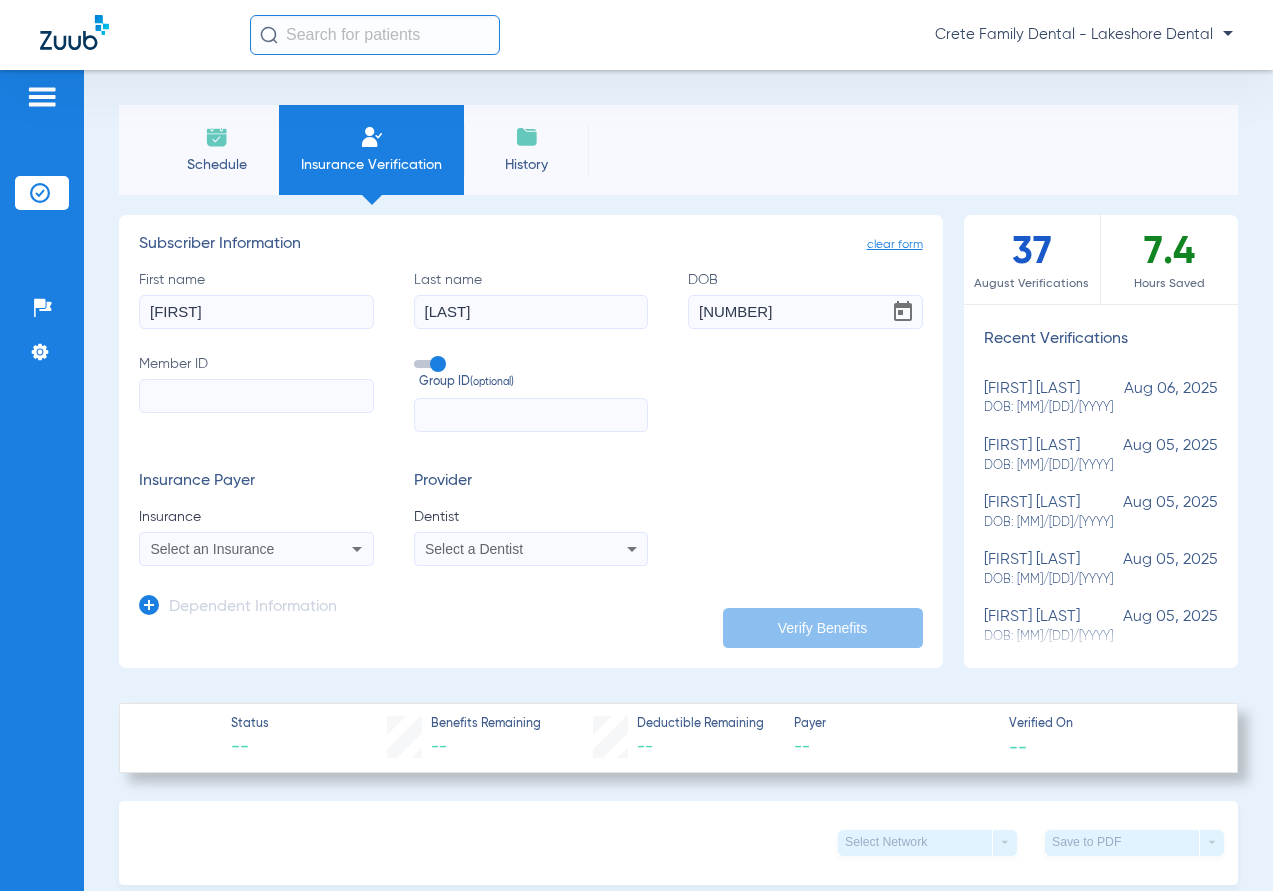 type on "[MM]/[DD]/[YYYY]" 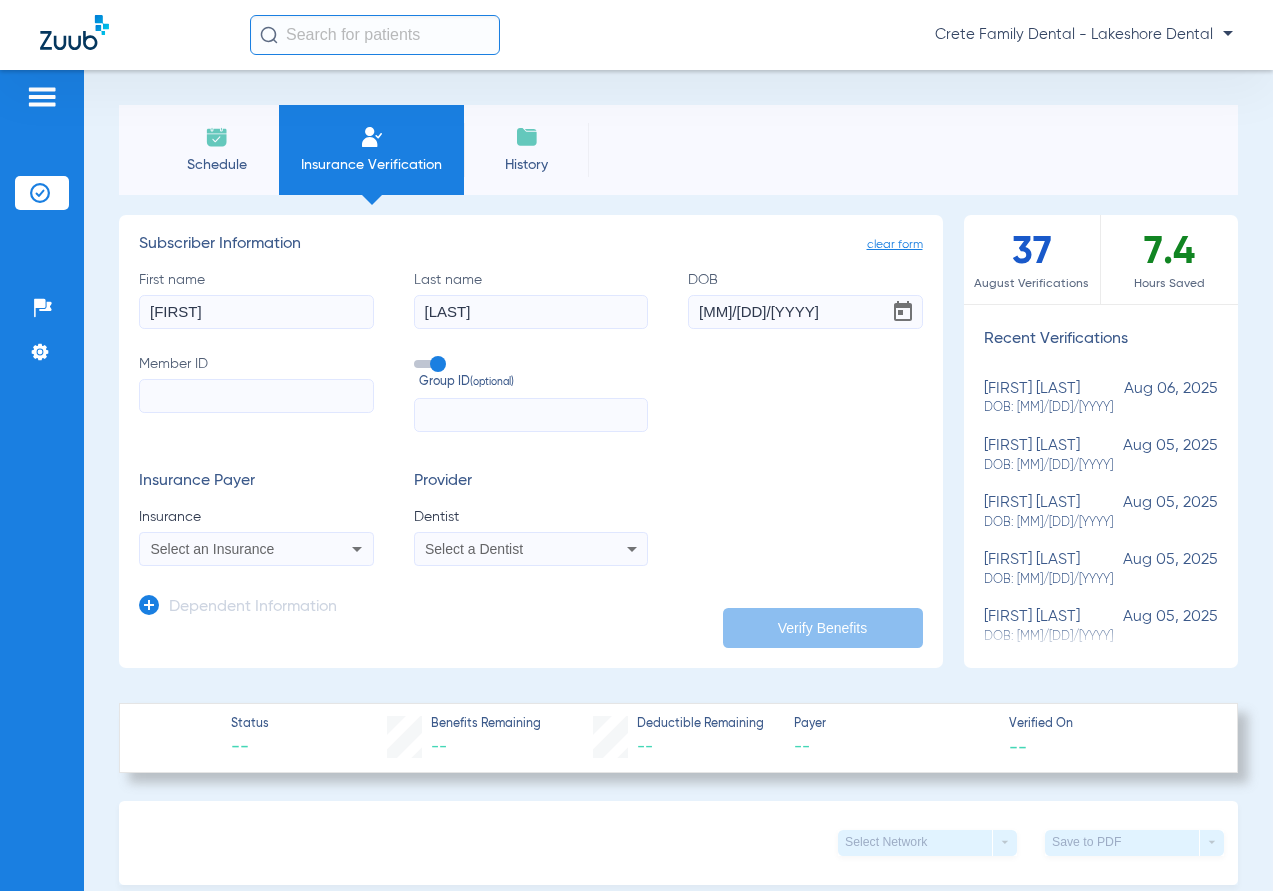 click on "Member ID" 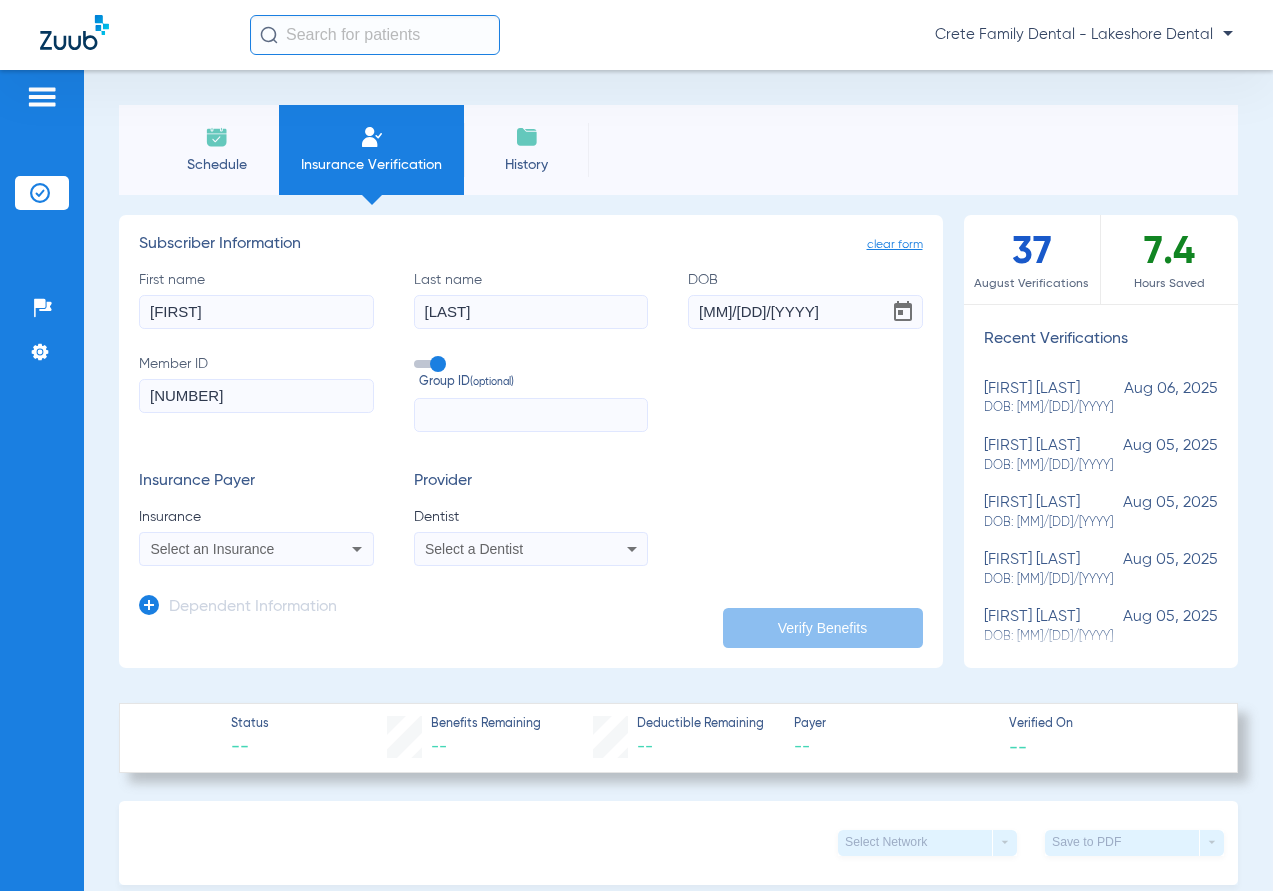 type on "[NUMBER]" 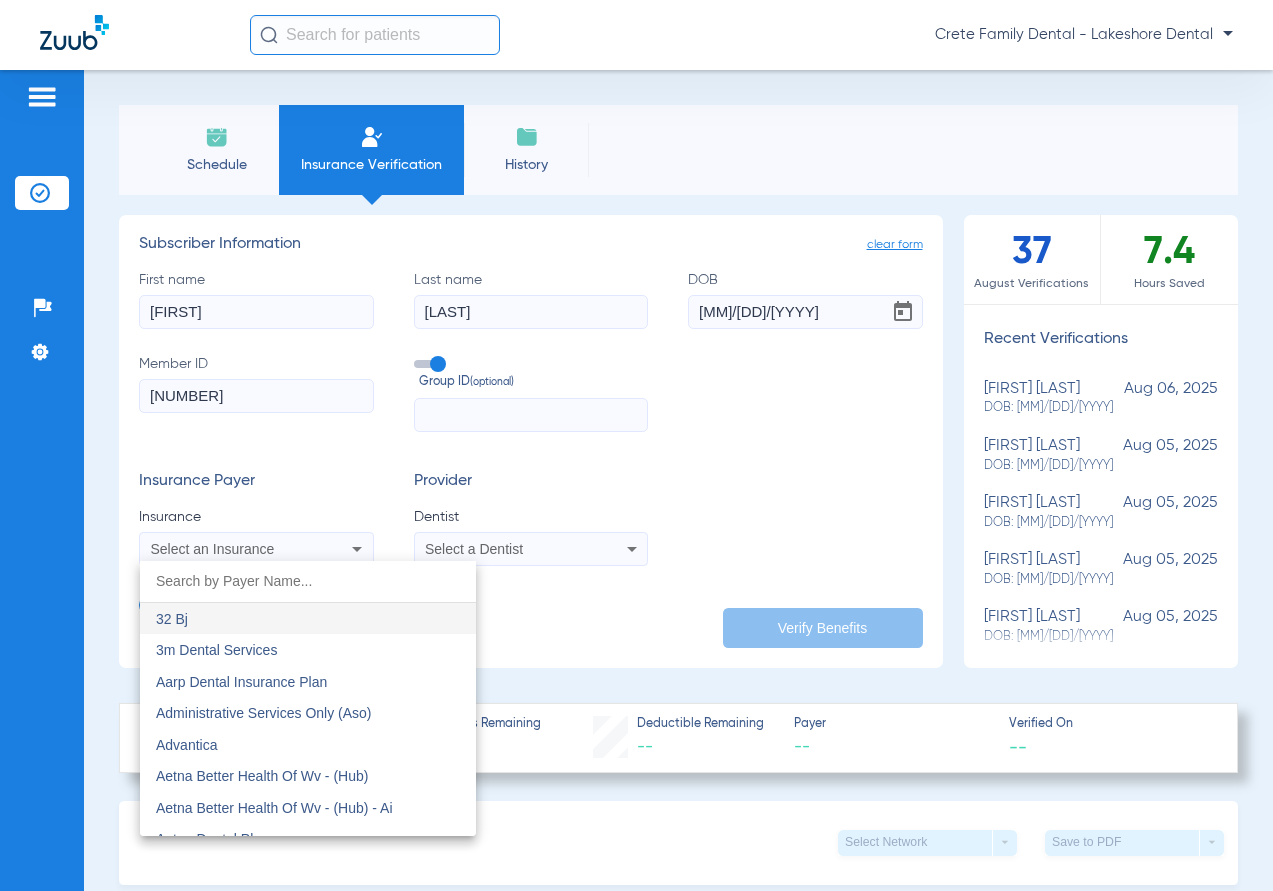 click at bounding box center [308, 581] 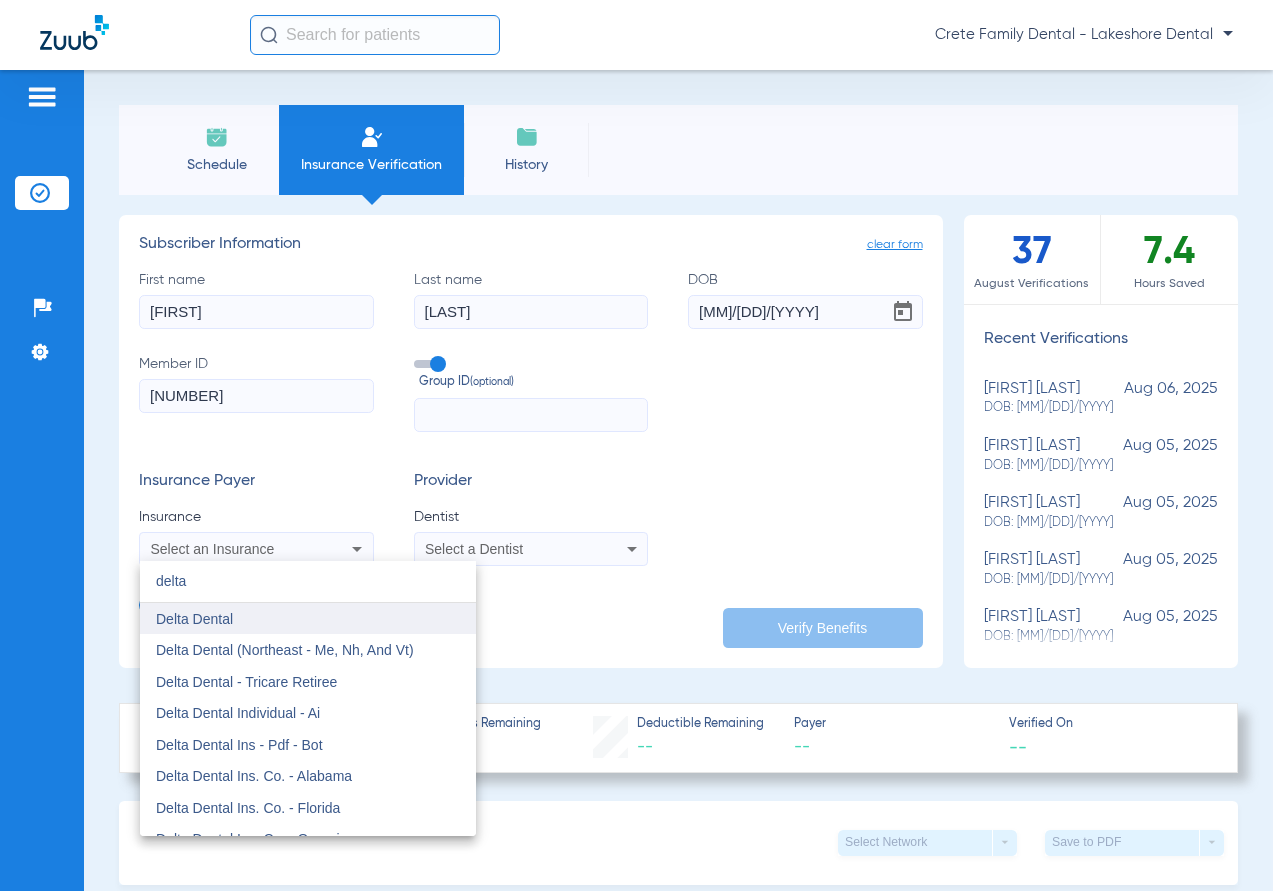 type on "delta" 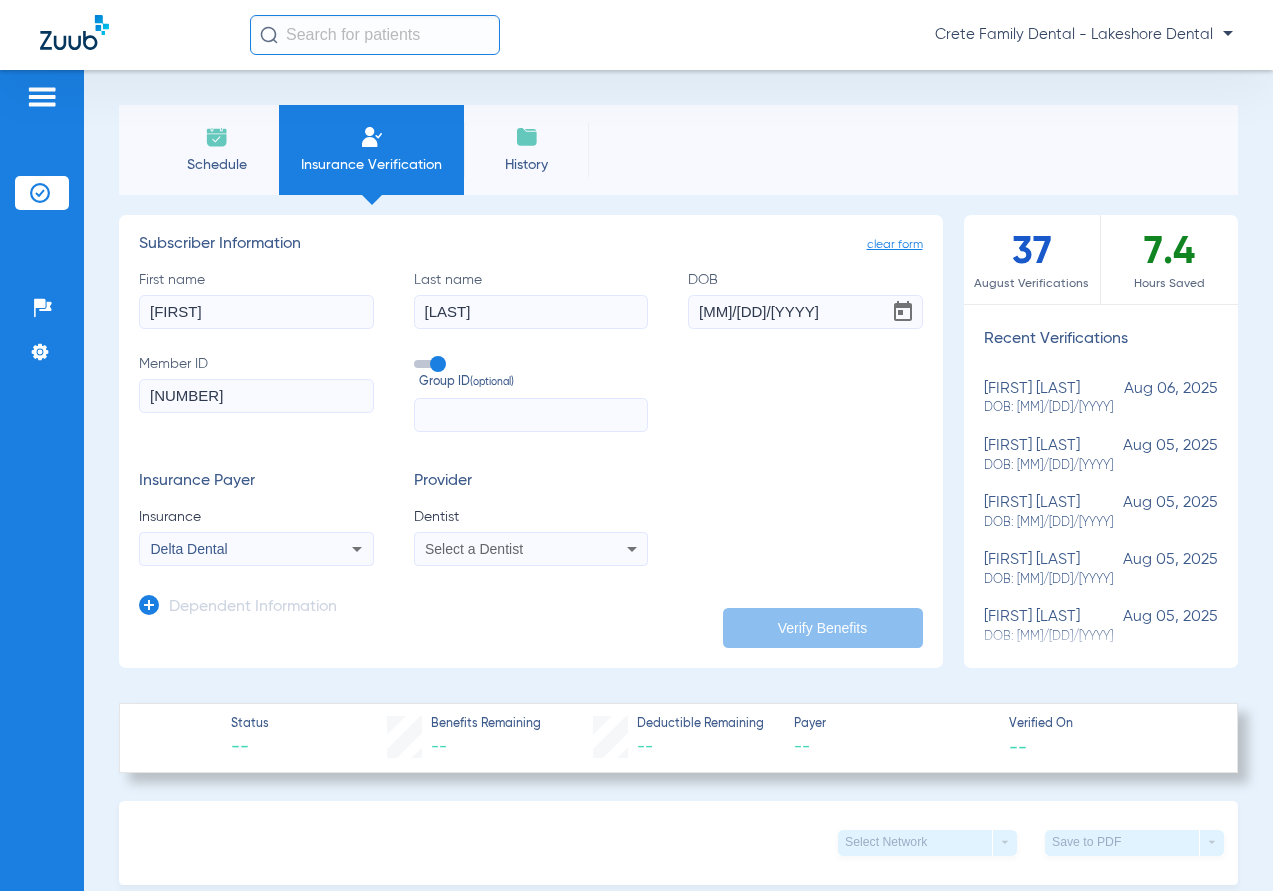click on "Select a Dentist" at bounding box center [531, 549] 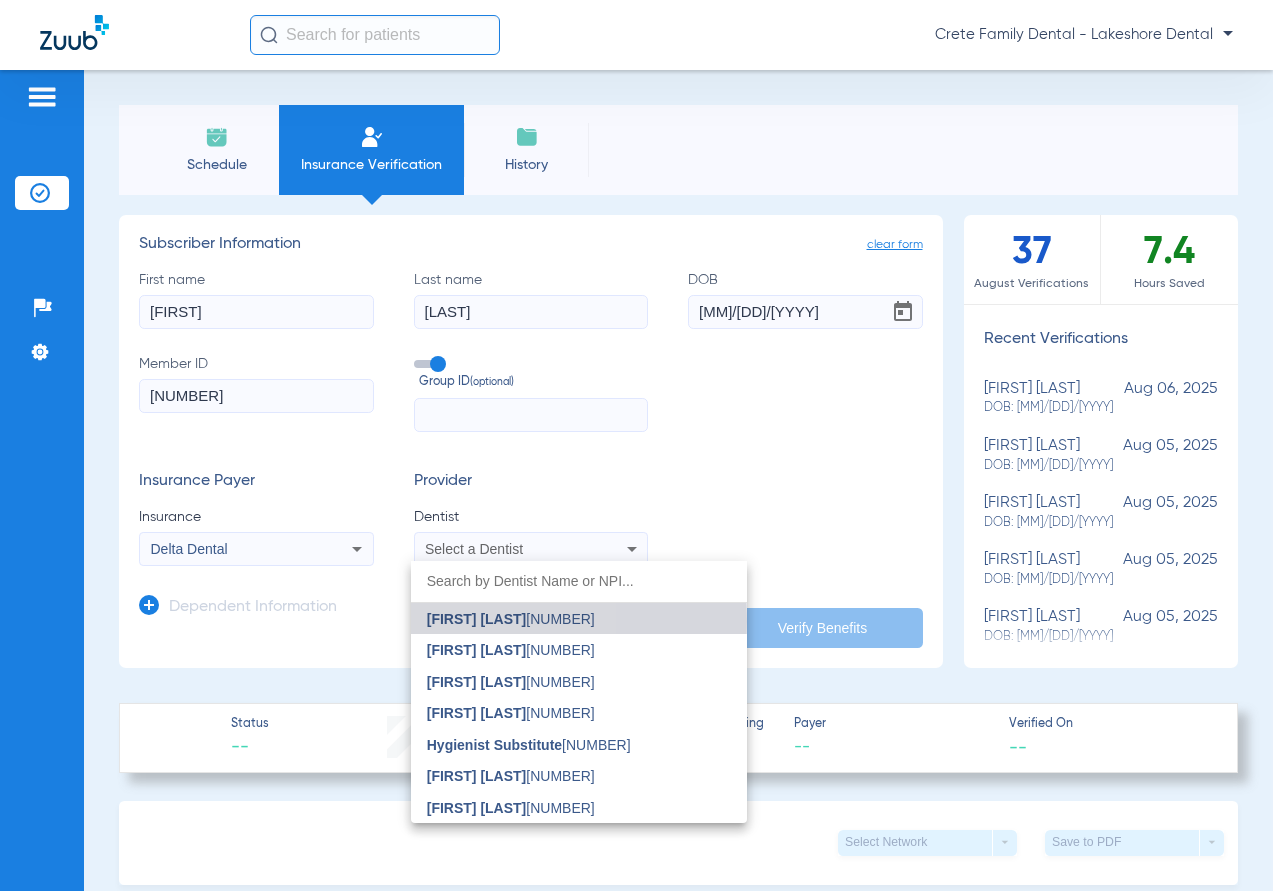 click on "[FIRST] [LAST]" at bounding box center [477, 619] 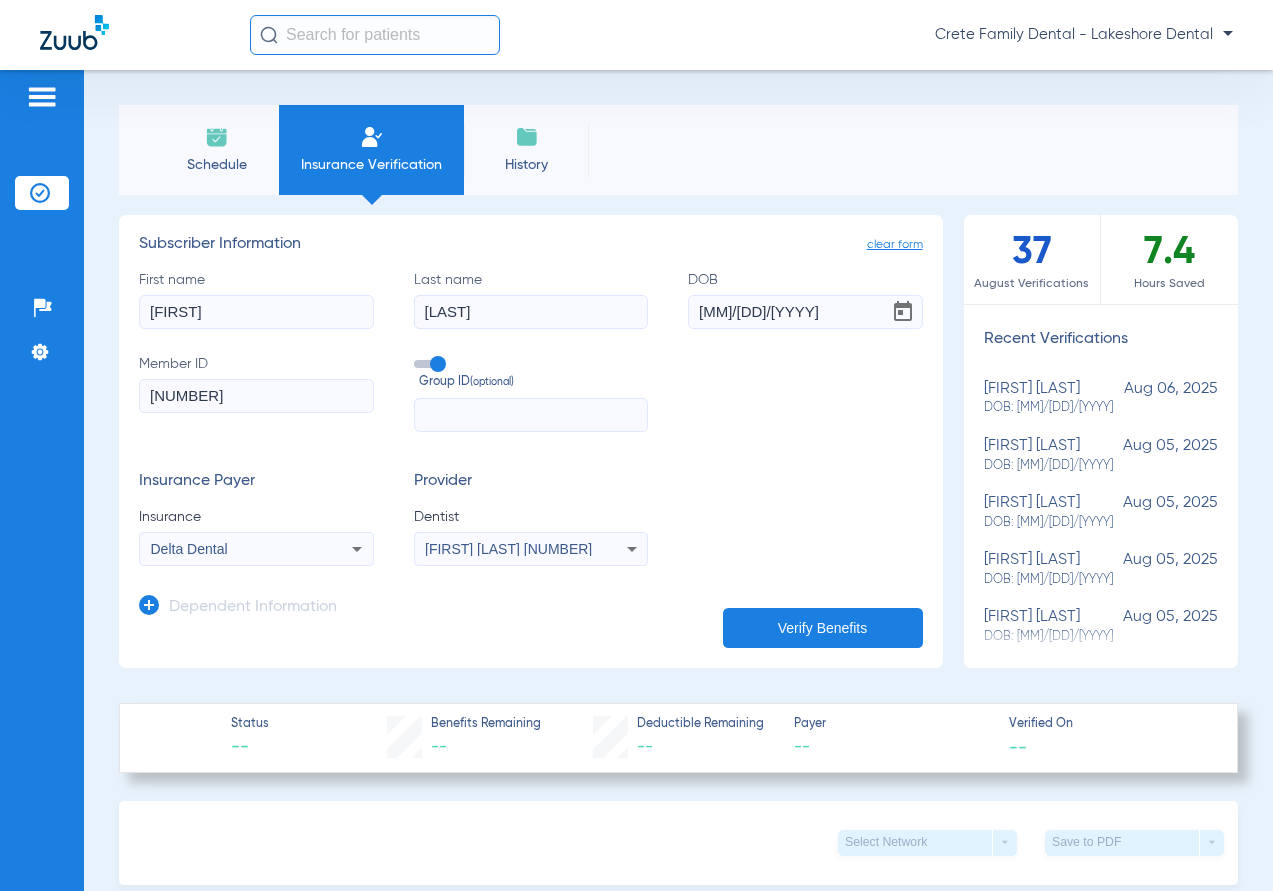 click on "Verify Benefits" 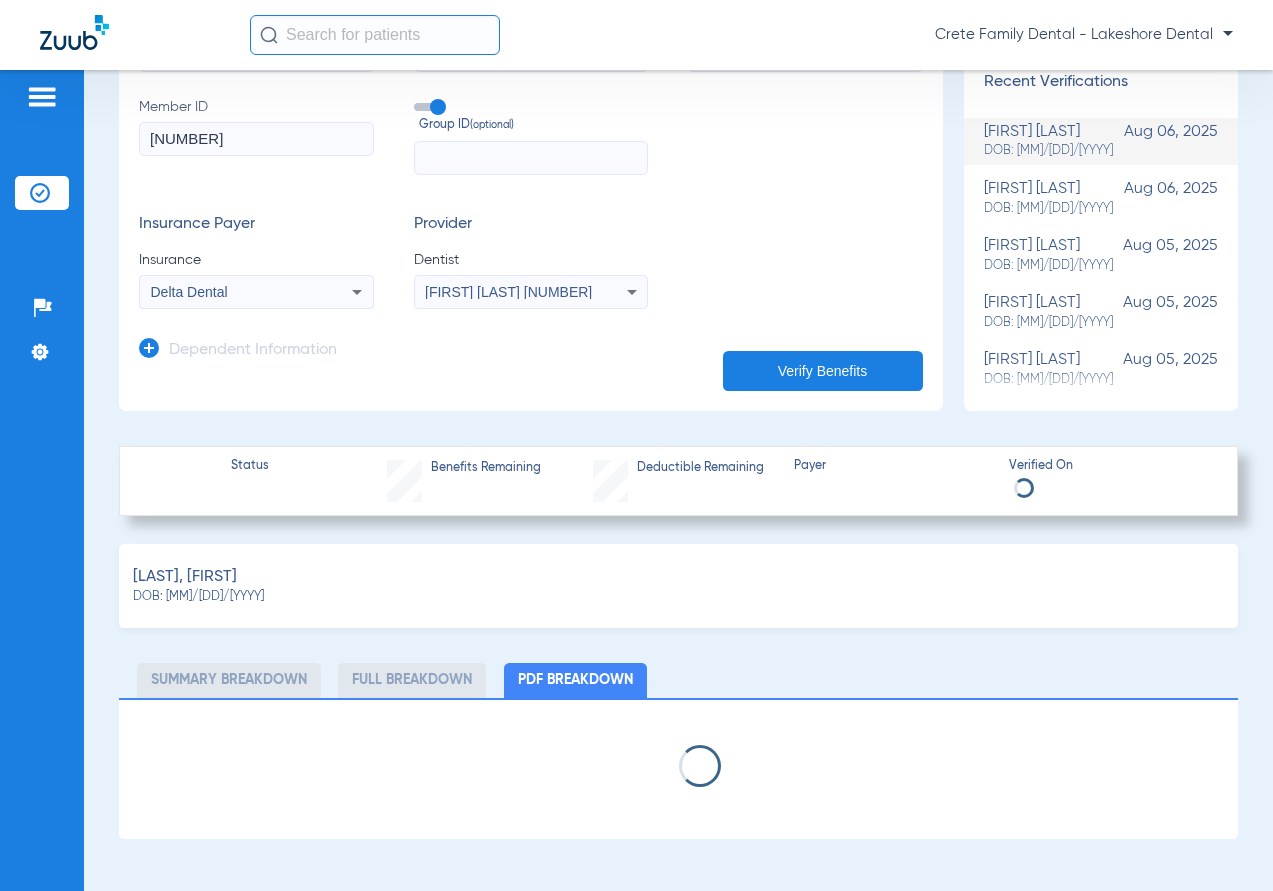 scroll, scrollTop: 500, scrollLeft: 0, axis: vertical 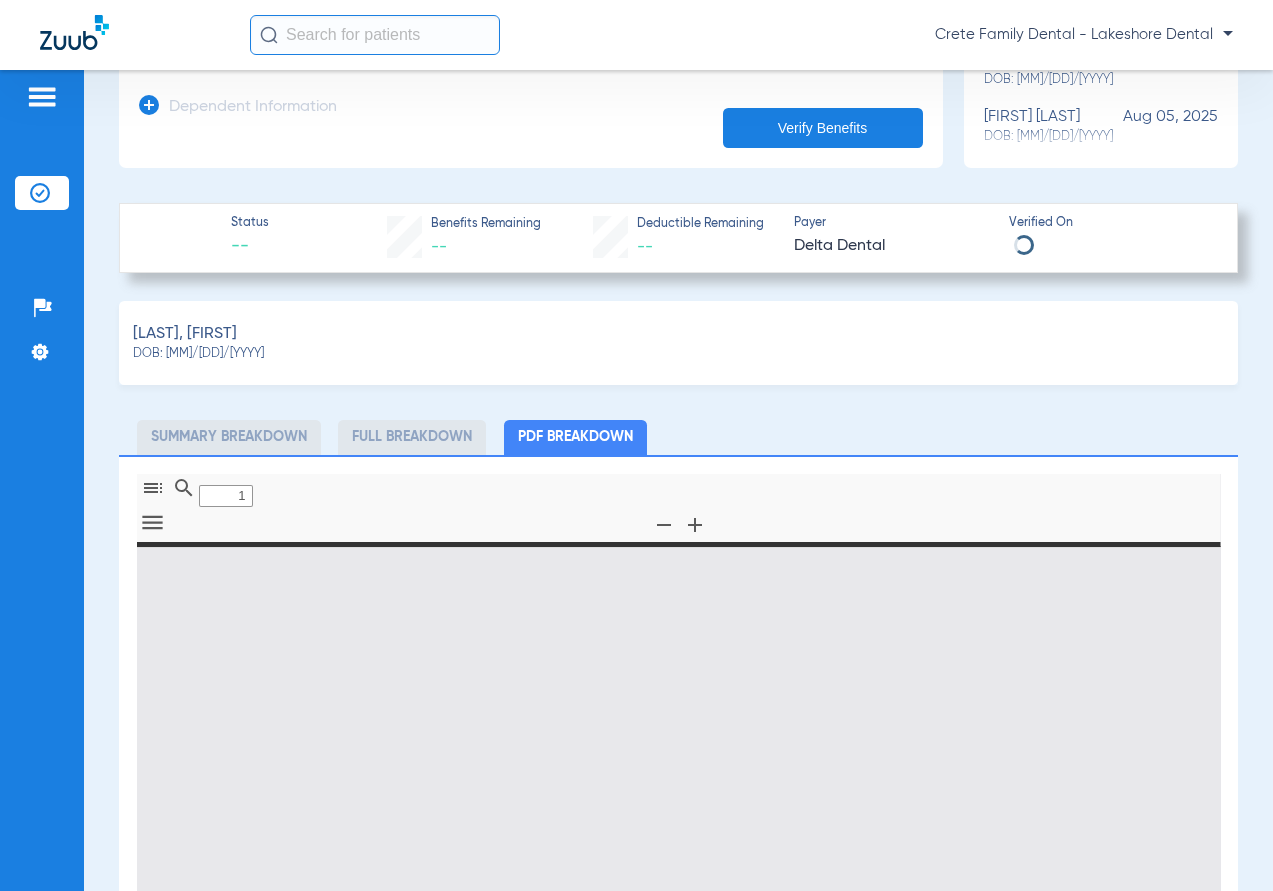 type on "0" 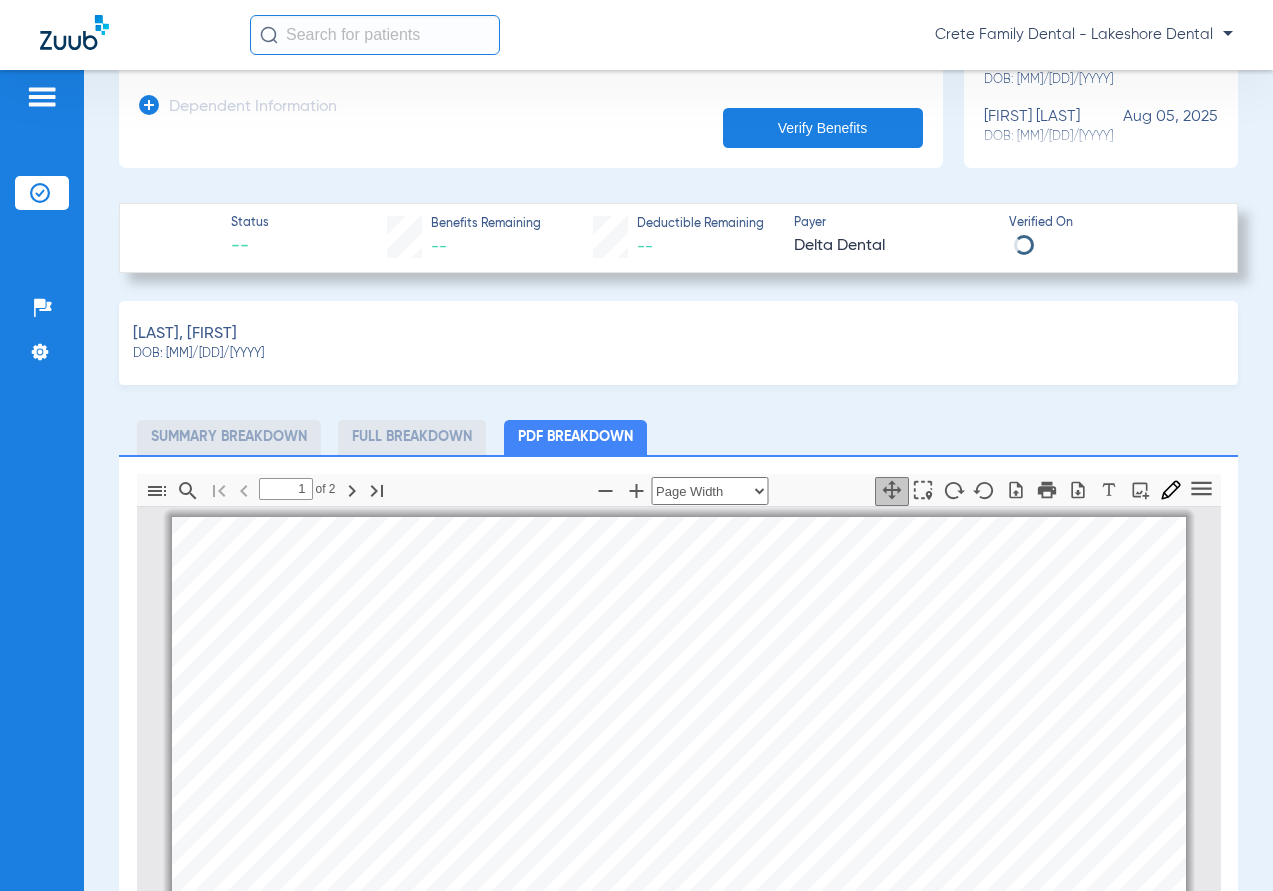 scroll, scrollTop: 10, scrollLeft: 0, axis: vertical 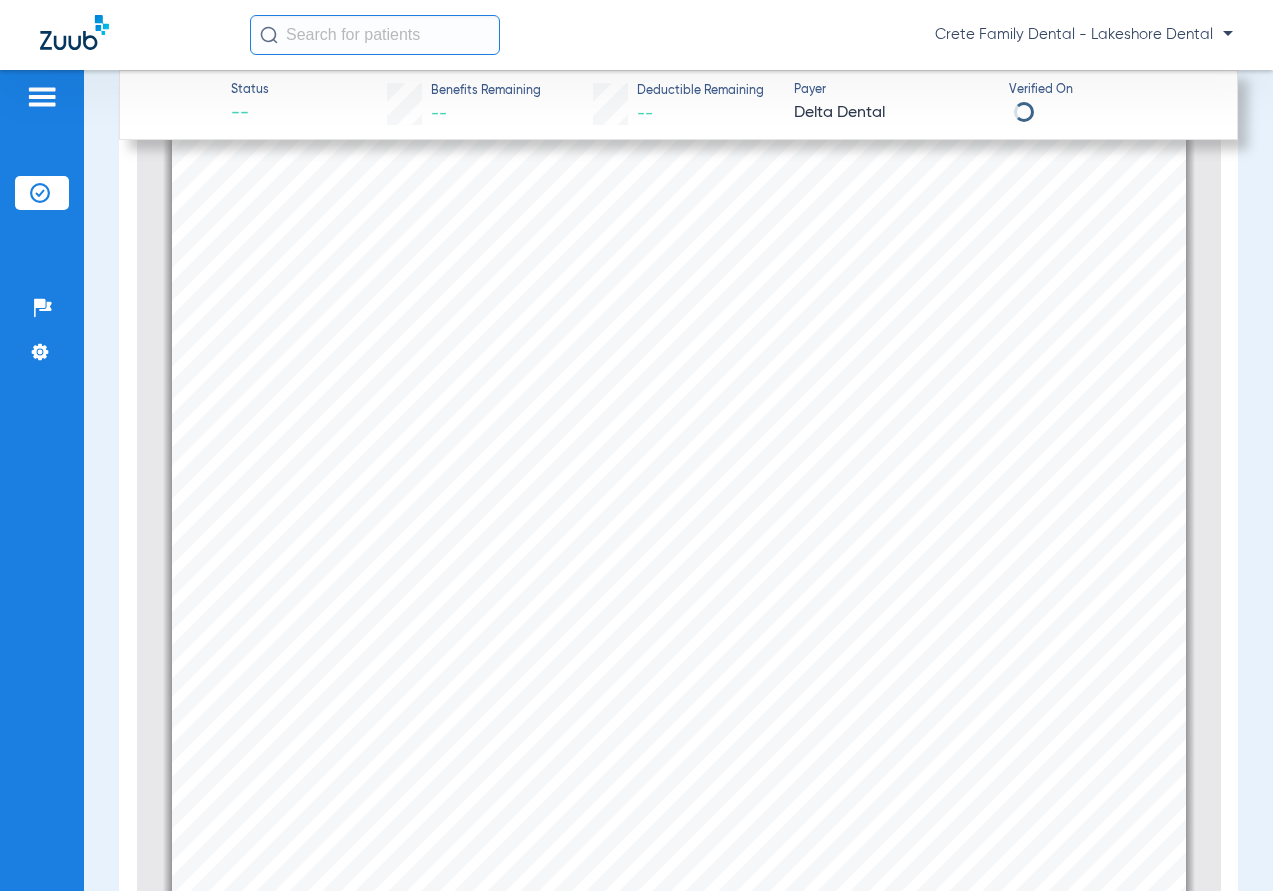 drag, startPoint x: 738, startPoint y: 305, endPoint x: 706, endPoint y: 306, distance: 32.01562 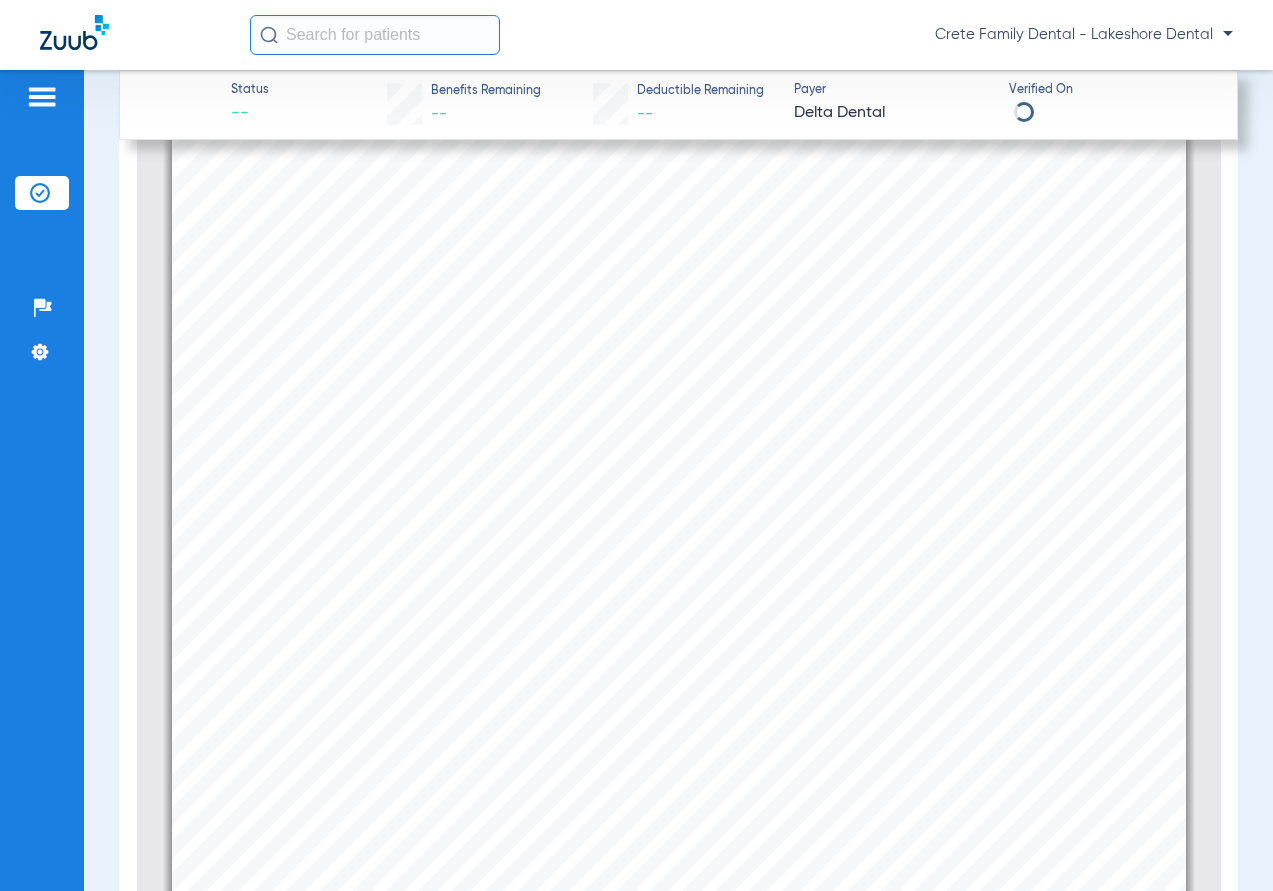 scroll, scrollTop: 200, scrollLeft: 0, axis: vertical 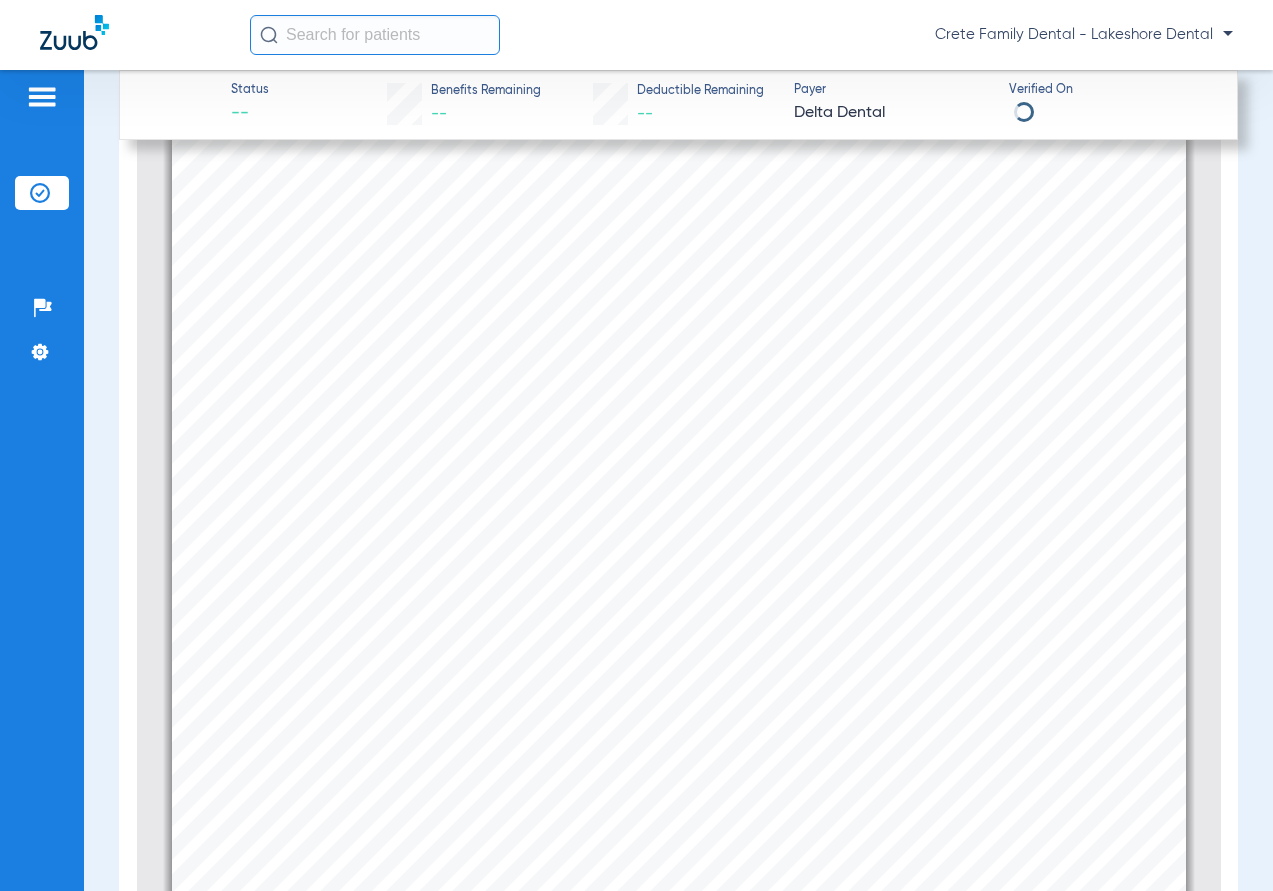 click on "Member company providing coverage: Delta Dental Individual Plan - See Group Name for State Member company claims address: [P.O. BOX] [CITY], [STATE] [POSTAL_CODE] Payer ID: [ALPHANUMERIC] Requested eligibility date: [MM]/[DD]/[YYYY] Today's date: [MONTH] [DD], [YYYY] [H]:[MM] [AM/PM] [TIMEZONE] Group number: [ALPHANUMERIC] Group name: [STATE] Individual #[PHONE] Member name: [FIRST] [LAST] Member address: [NUMBER] [STREET] [CITY], [STATE] [POSTAL_CODE] Member ID: [NUMBER] Plan type: Delta Dental PPO Plus Premier Coverage level: Family Bene ﬁ t veri ﬁ cation number: [ALPHANUMERIC] Patient Name Relationship Birthday E ﬀ ective date Termination date [FIRST] [LAST] Self [MM]/[DD]/[YYYY] [MM]/[DD]/[YYYY] This is not a guarantee of bene ﬁ ts and does not cover all Policy details. Pre-treatment estimate of Bene ﬁ ts is highly recommended for any restorative or surgical treatment plans so that you and your patients are aware of the bene ﬁ ts prior to starting the treatment. If there are any di ﬀ ﬁ ﬁ ﬁ" at bounding box center [679, 633] 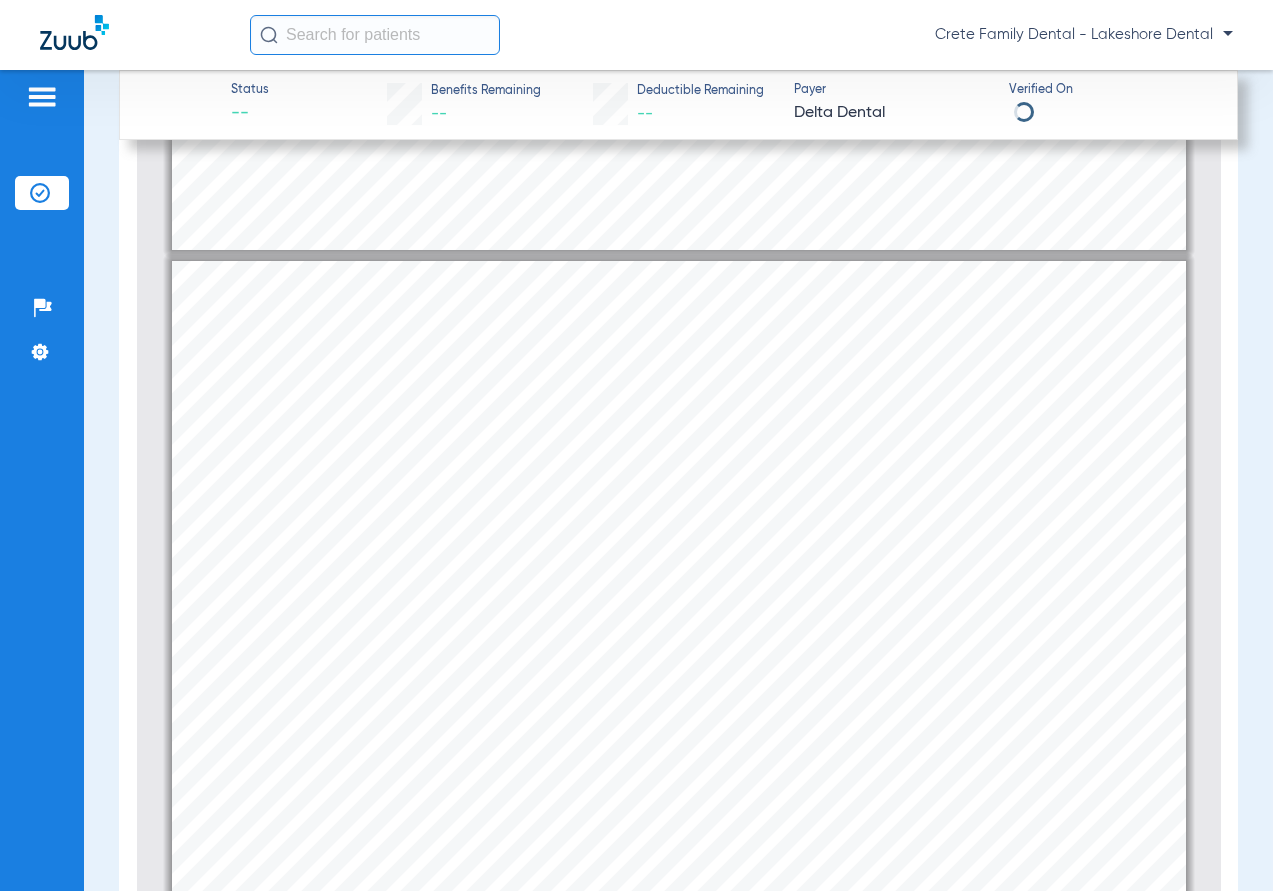 scroll, scrollTop: 2038, scrollLeft: 0, axis: vertical 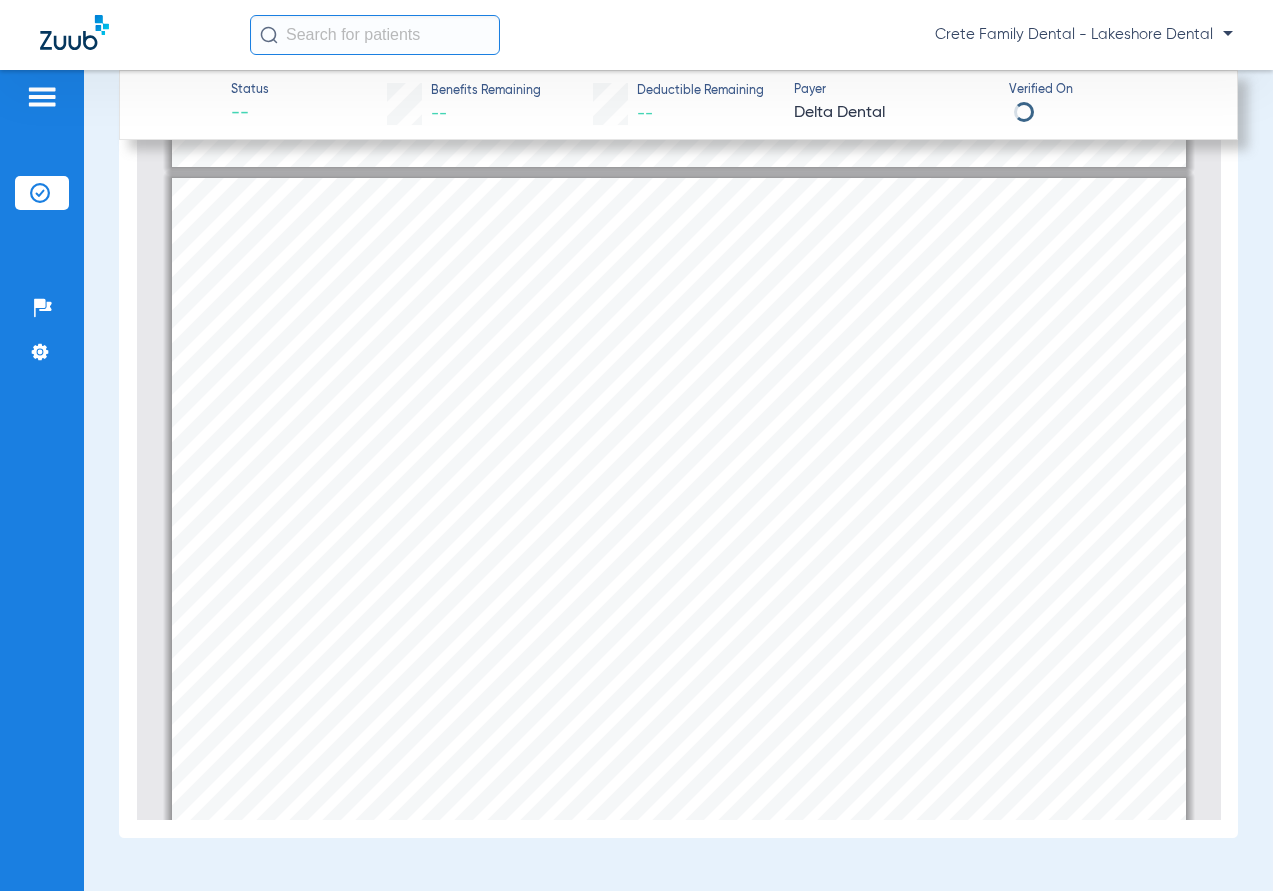 type on "1" 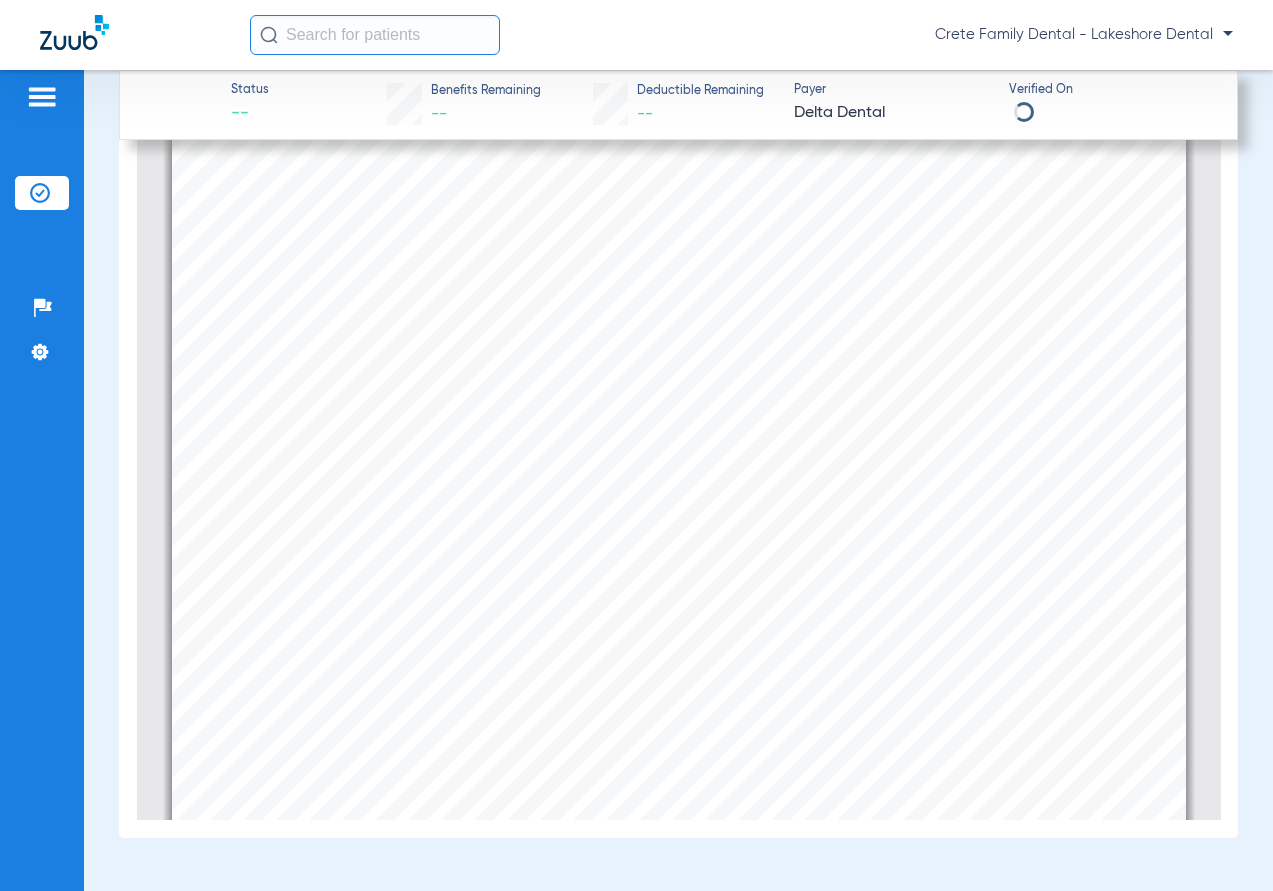 scroll, scrollTop: 0, scrollLeft: 0, axis: both 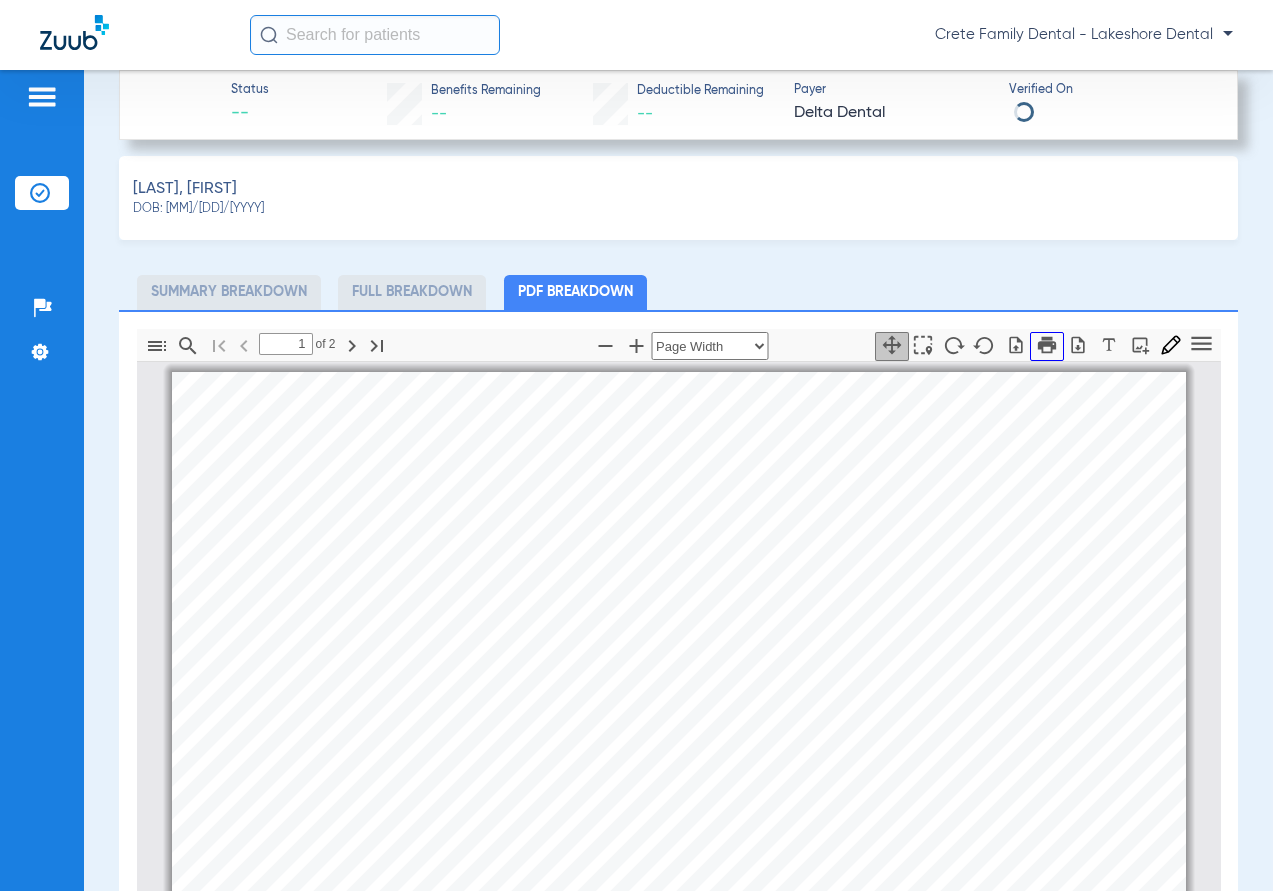 click 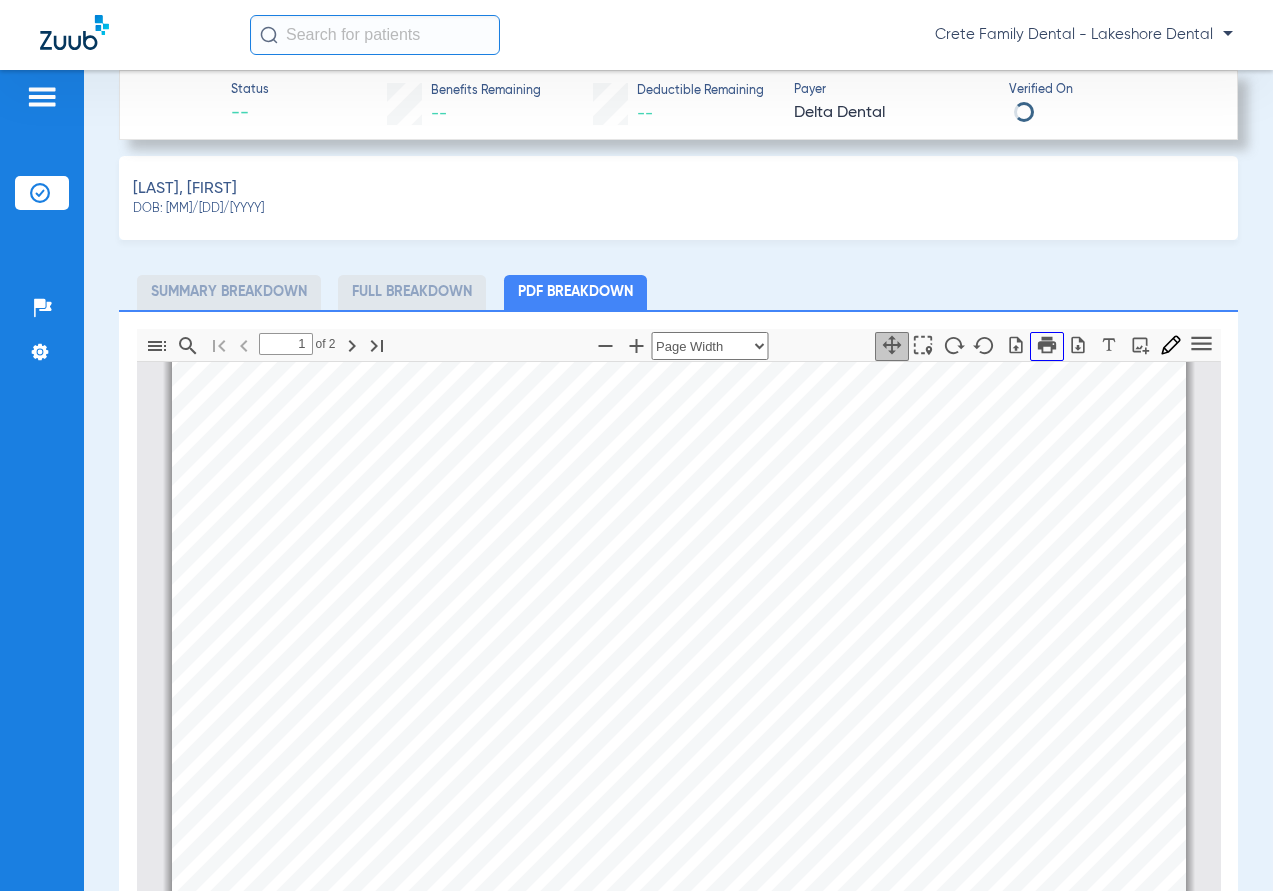 scroll, scrollTop: 600, scrollLeft: 0, axis: vertical 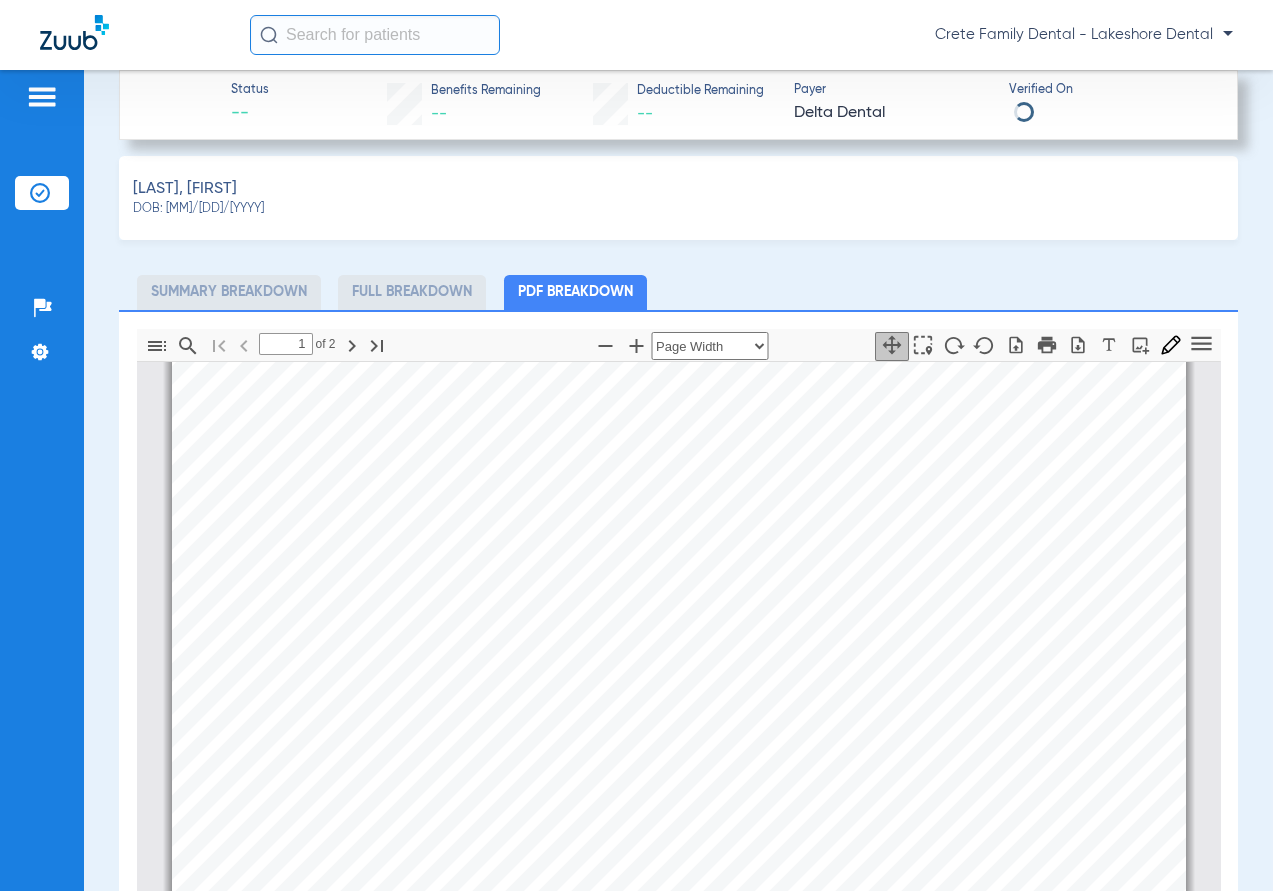 click on "[LAST], [FIRST]   DOB: [MM]/[DD]/[YYYY]   Summary Breakdown   Full Breakdown   PDF Breakdown  Thumbnails Document Outline Attachments Layers Current Outline Item         1 of ⁨2⁩ Automatic Zoom Actual Size Page Fit Page Width ⁨50⁩% ⁨100⁩% ⁨125⁩% ⁨150⁩% ⁨200⁩% ⁨300⁩% ⁨400⁩% ⁨0⁩%       Highlight         Add image              Tools Highlight color Thickness Color #000000 Size Color #000000 Thickness Opacity Presentation Mode Open Print Save Go to First Page Previous Next Go to Last Page Rotate Clockwise Rotate Counterclockwise Text Selection Tool   Hand Tool     Find Zoom Out Zoom In No Spreads Odd Spreads Even Spreads Page Scrolling Vertical Scrolling     Horizontal Scrolling Wrapped Scrolling Infinite scroll Book mode              Draw     Text     Add or edit images     Toggle Sidebar Document Properties… Previous Next Highlight All Match Case Match Diacritics Whole Words Member company providing coverage:   Delta Dental Individual Plan - See Group Name for State   Payer ID:" 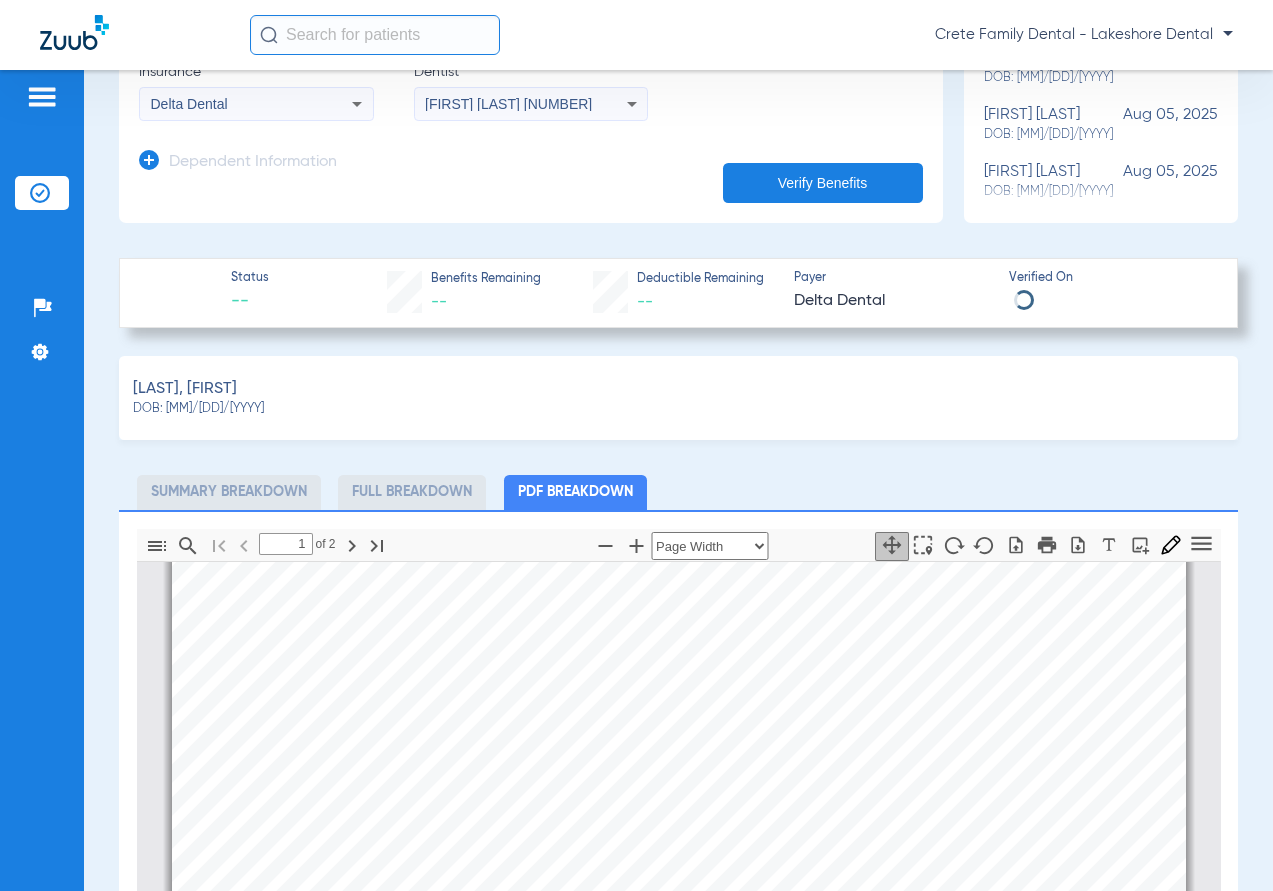 scroll, scrollTop: 0, scrollLeft: 0, axis: both 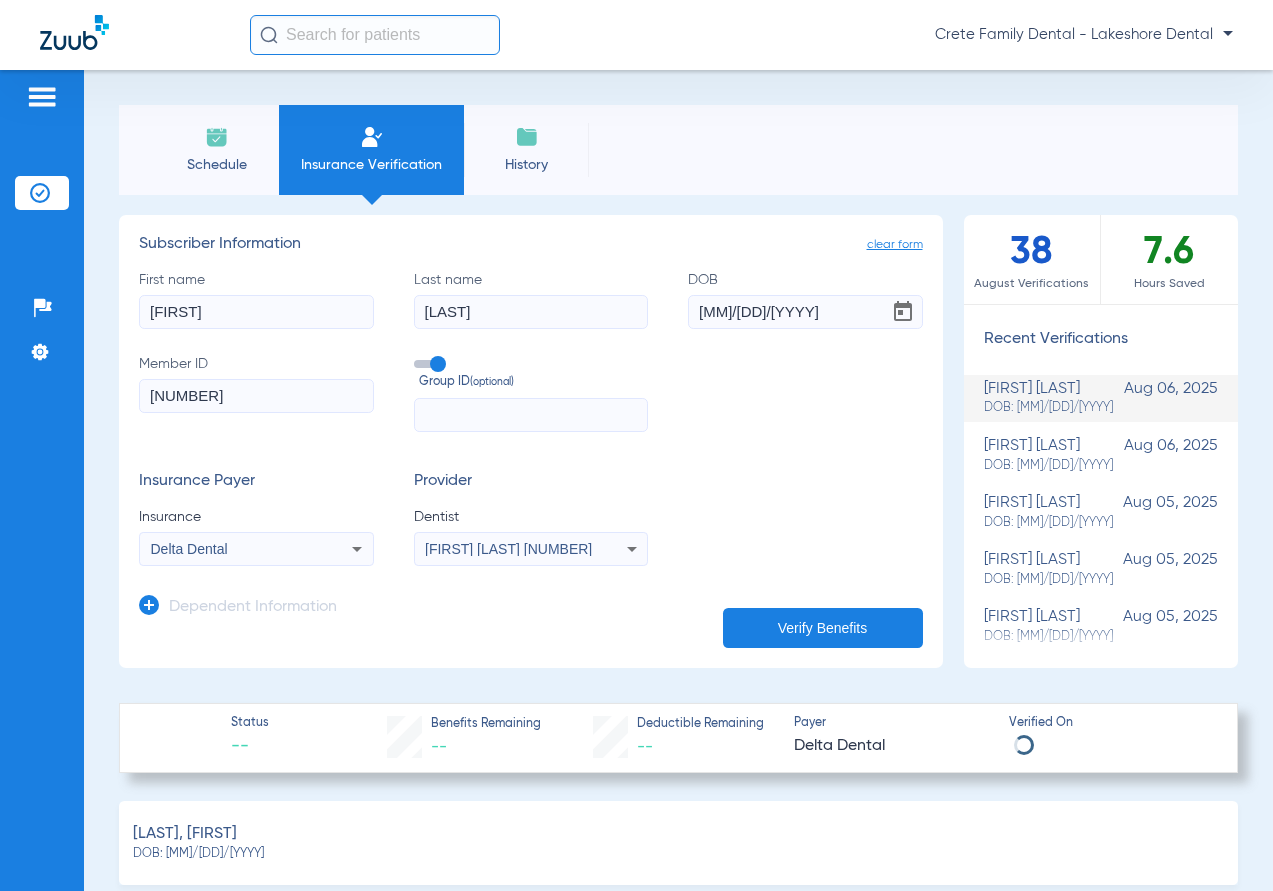 click on "Schedule" 